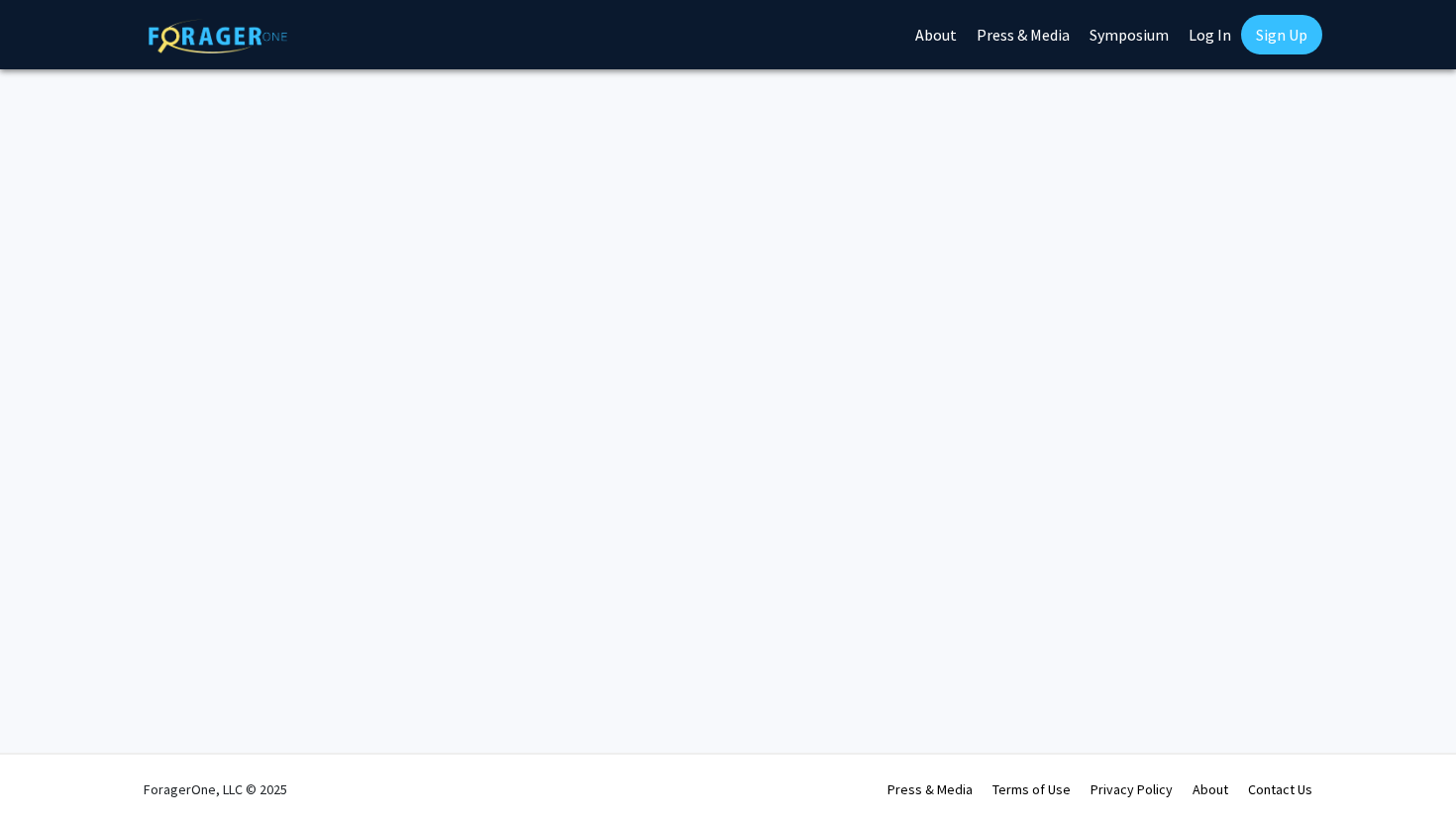 scroll, scrollTop: 0, scrollLeft: 0, axis: both 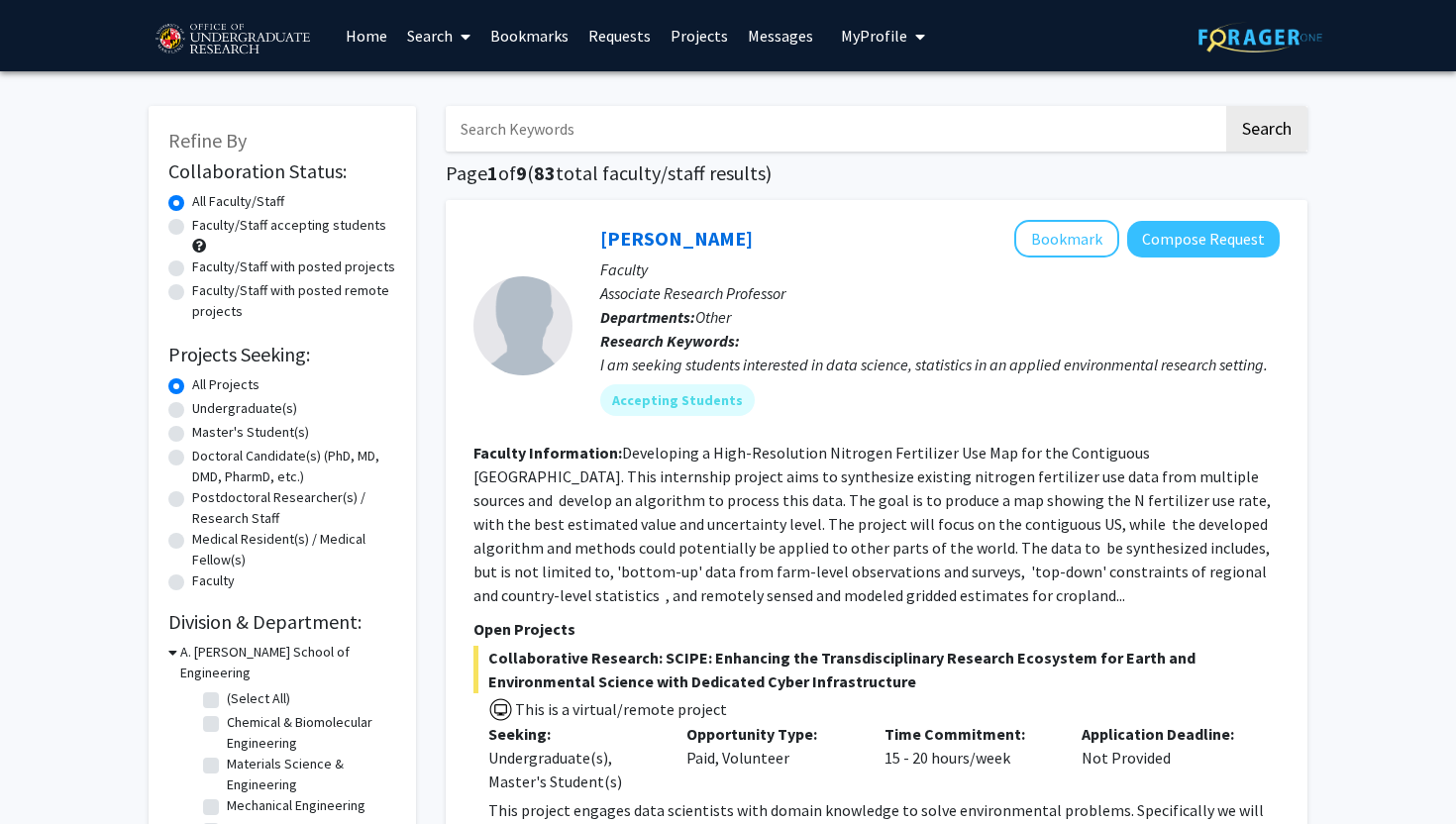 click on "Undergraduate(s)" 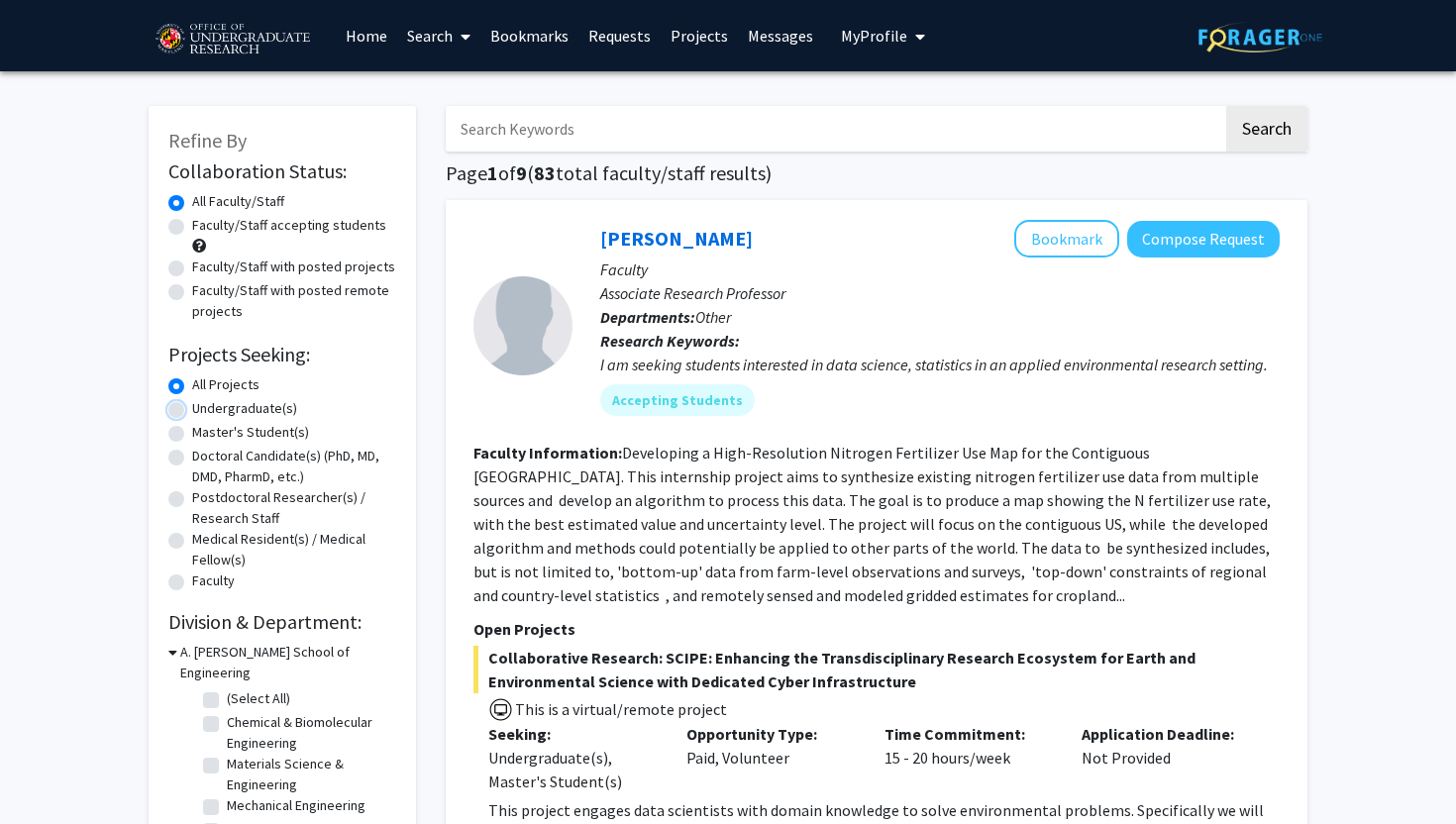 click on "Undergraduate(s)" at bounding box center [198, 404] 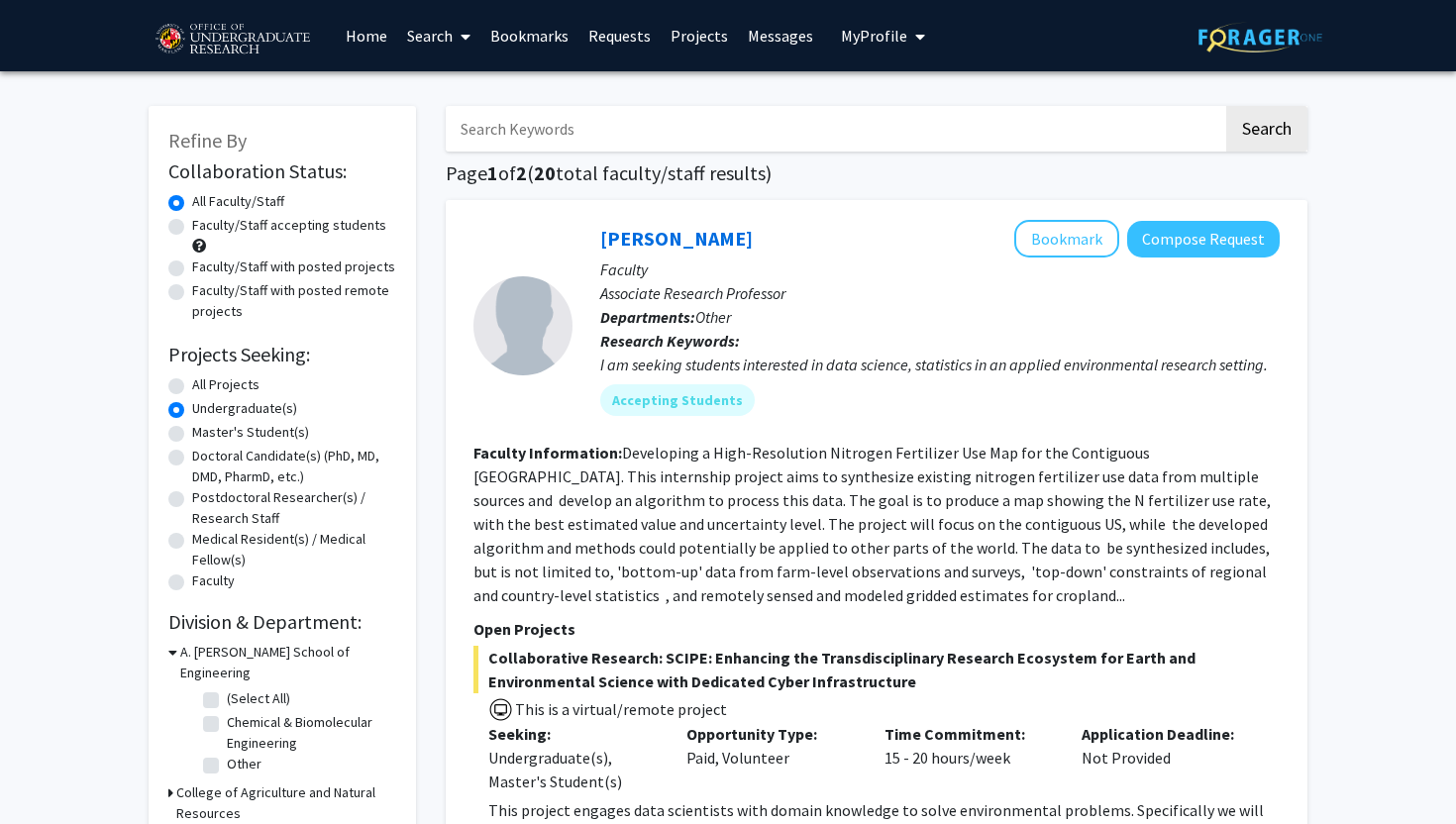 click on "Refine By Collaboration Status: Collaboration Status  All Faculty/Staff    Collaboration Status  Faculty/Staff accepting students    Collaboration Status  Faculty/Staff with posted projects    Collaboration Status  Faculty/Staff with posted remote projects    Projects Seeking: Projects Seeking Level  All Projects    Projects Seeking Level  Undergraduate(s)    Projects Seeking Level  Master's Student(s)    Projects Seeking Level  Doctoral Candidate(s) (PhD, MD, DMD, PharmD, etc.)    Projects Seeking Level  Postdoctoral Researcher(s) / Research Staff    Projects Seeking Level  Medical Resident(s) / Medical Fellow(s)    Projects Seeking Level  Faculty    Division & Department:      A. [PERSON_NAME] School of Engineering  (Select All)  (Select All)  Chemical & Biomolecular Engineering  Chemical & Biomolecular Engineering  Other  Other       College of Agriculture and Natural Resources       College of Arts and Humanities       College of Behavioral and Social Sciences                  Search 1 2" 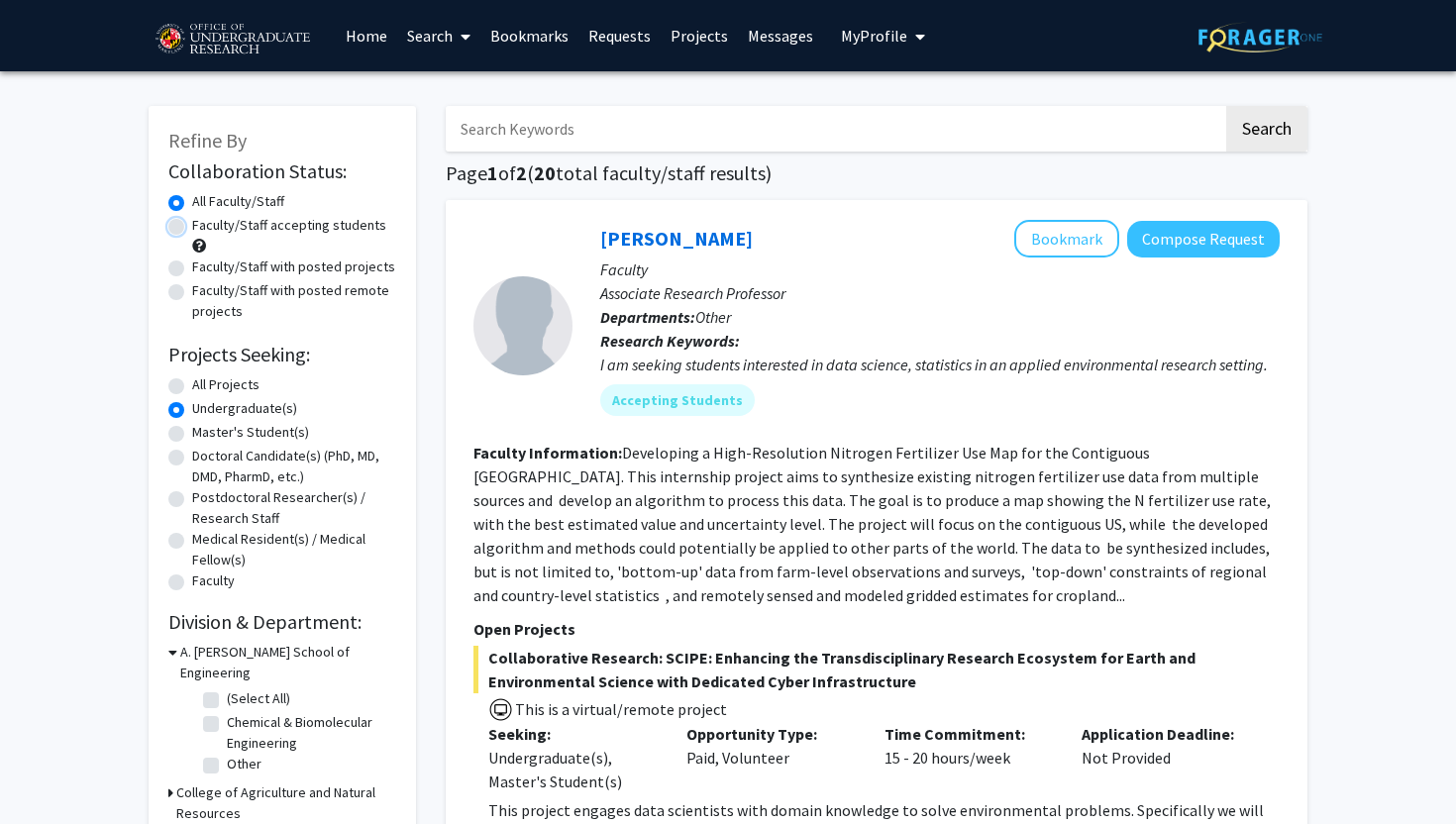 click on "Faculty/Staff accepting students" at bounding box center [198, 221] 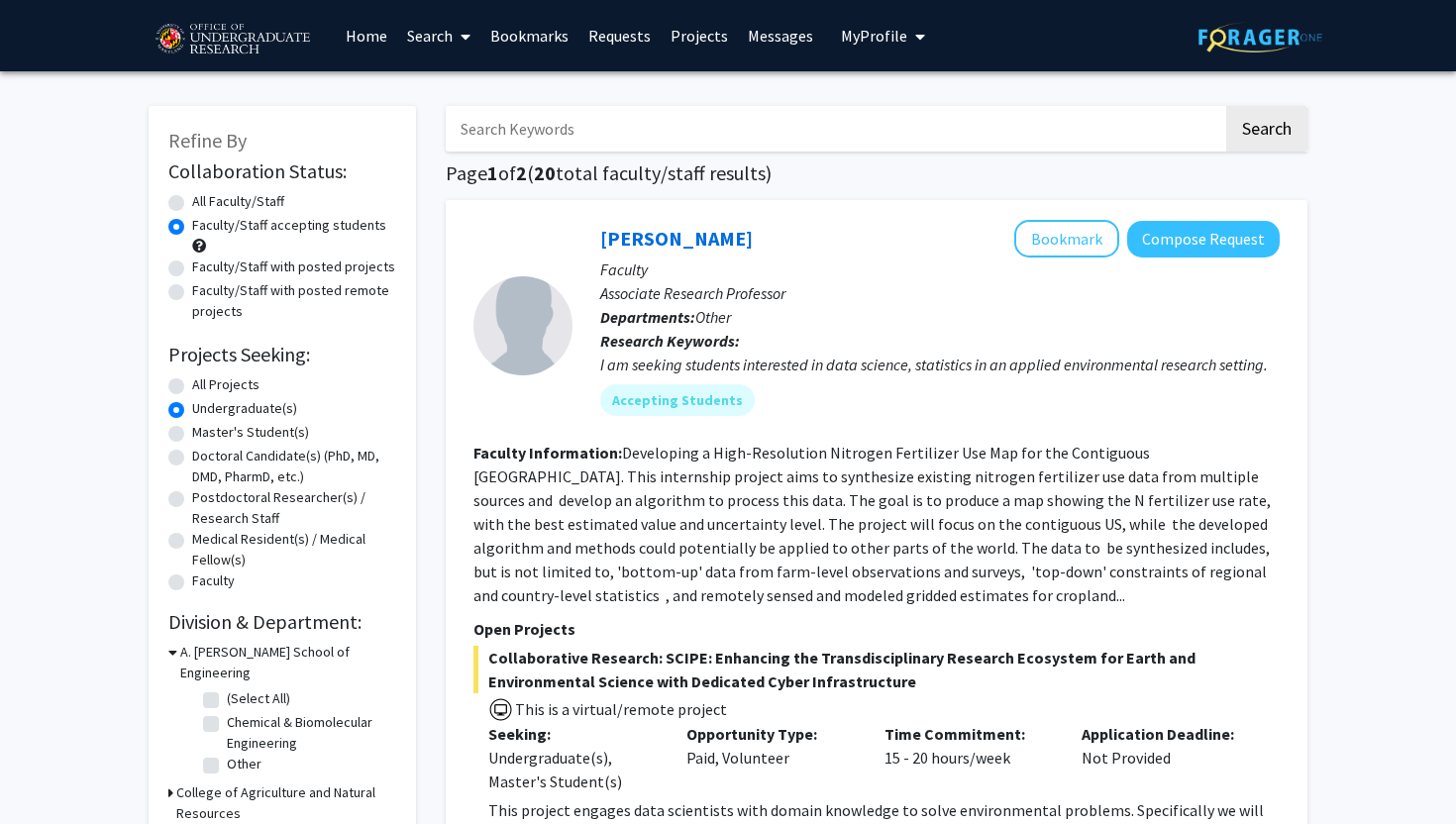 click on "Refine By Collaboration Status: Collaboration Status  All Faculty/Staff    Collaboration Status  Faculty/Staff accepting students    Collaboration Status  Faculty/Staff with posted projects    Collaboration Status  Faculty/Staff with posted remote projects    Projects Seeking: Projects Seeking Level  All Projects    Projects Seeking Level  Undergraduate(s)    Projects Seeking Level  Master's Student(s)    Projects Seeking Level  Doctoral Candidate(s) (PhD, MD, DMD, PharmD, etc.)    Projects Seeking Level  Postdoctoral Researcher(s) / Research Staff    Projects Seeking Level  Medical Resident(s) / Medical Fellow(s)    Projects Seeking Level  Faculty    Division & Department:      A. [PERSON_NAME] School of Engineering  (Select All)  (Select All)  Chemical & Biomolecular Engineering  Chemical & Biomolecular Engineering  Other  Other       College of Agriculture and Natural Resources       College of Arts and Humanities       College of Behavioral and Social Sciences                  Search 1 2" 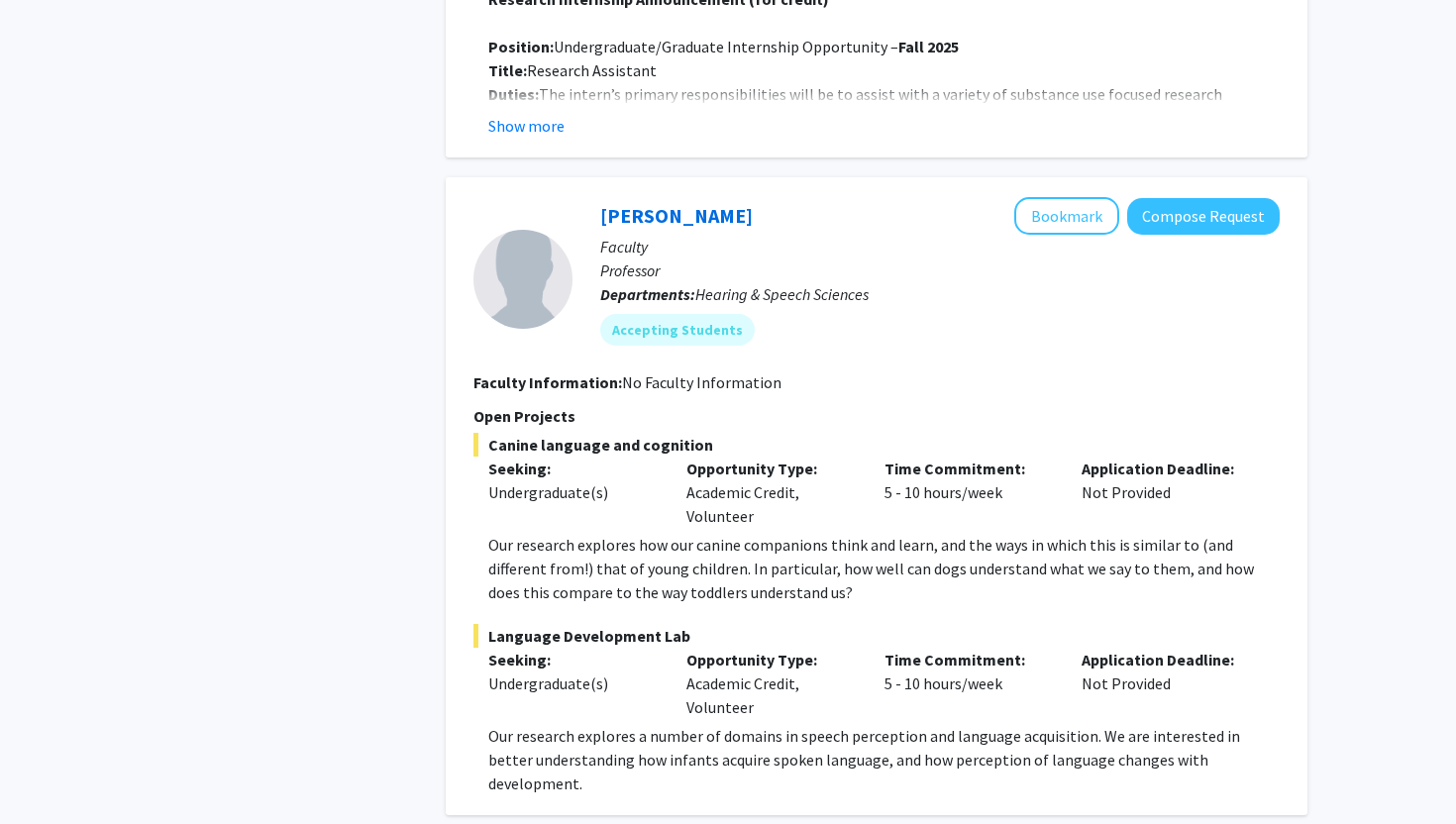 scroll, scrollTop: 8684, scrollLeft: 0, axis: vertical 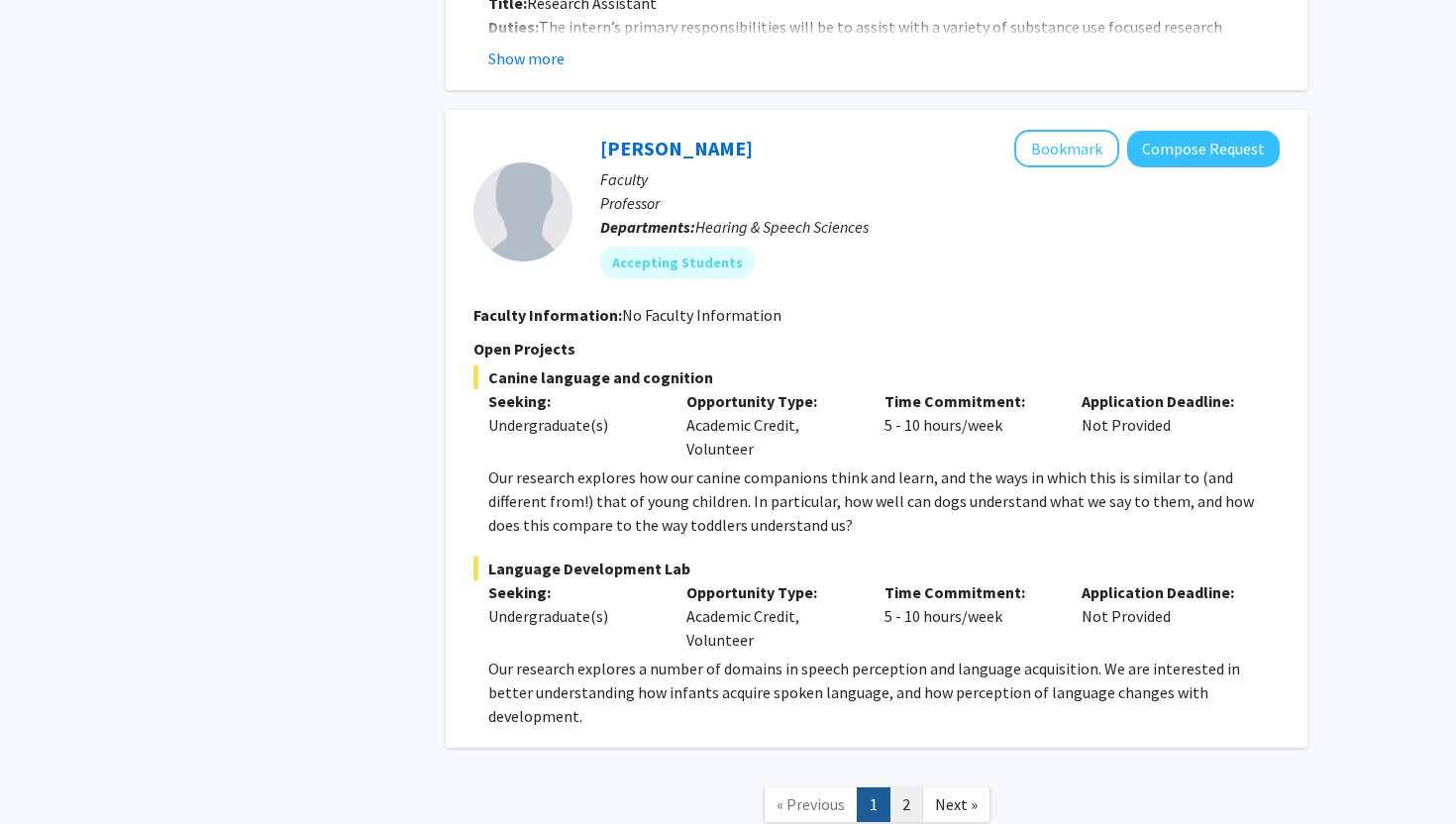 click on "2" 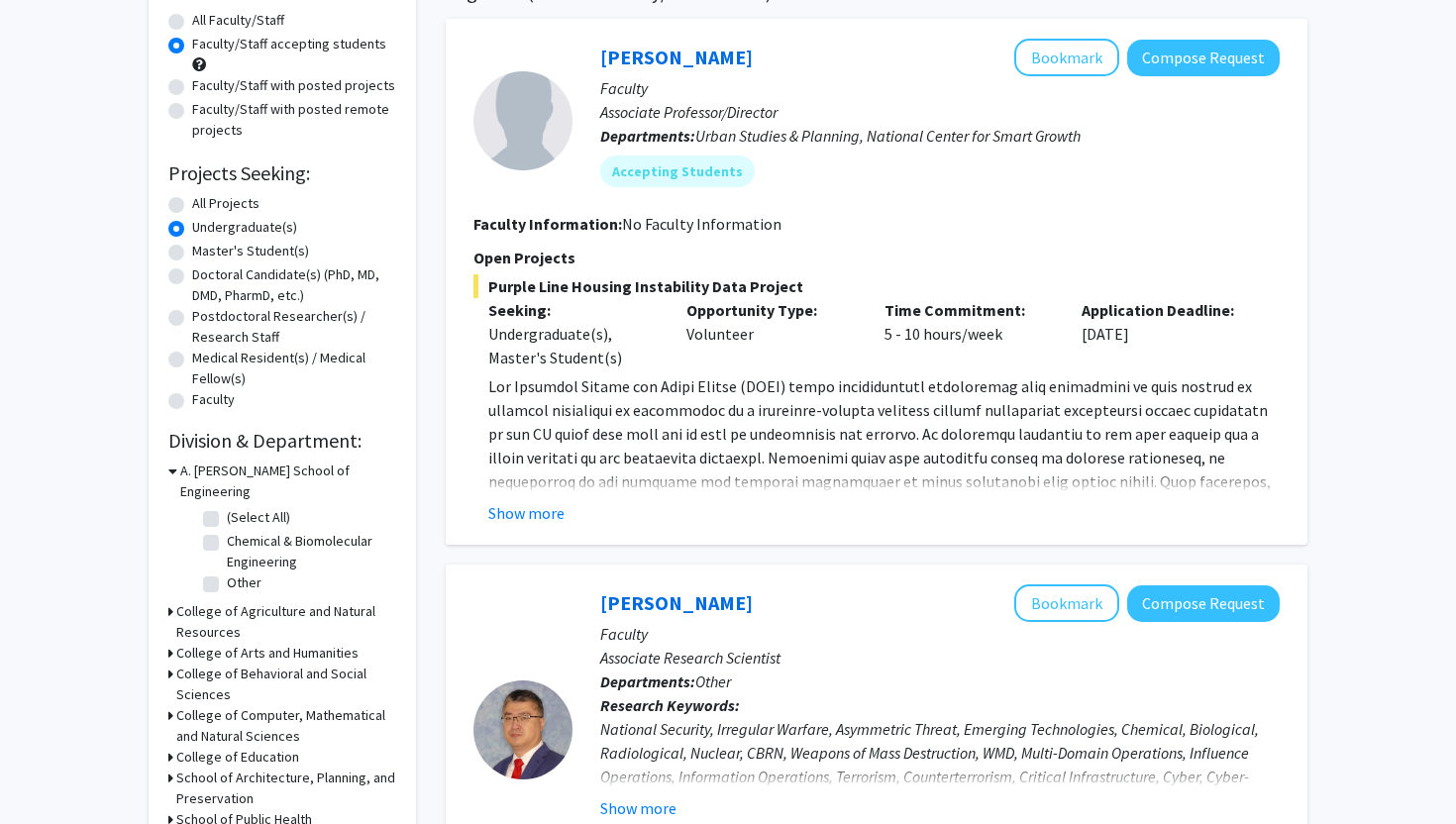 scroll, scrollTop: 149, scrollLeft: 0, axis: vertical 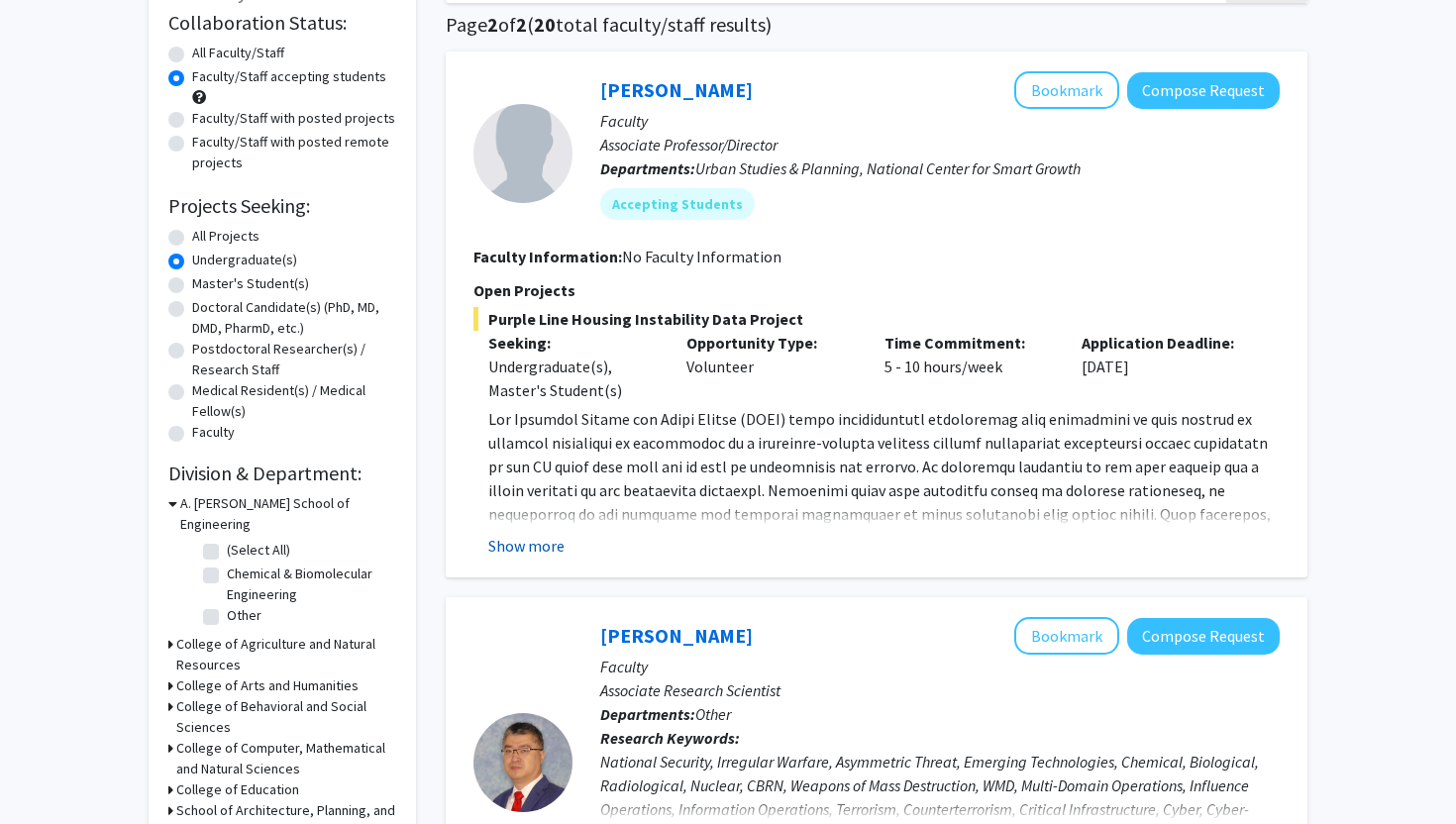 click on "Show more" 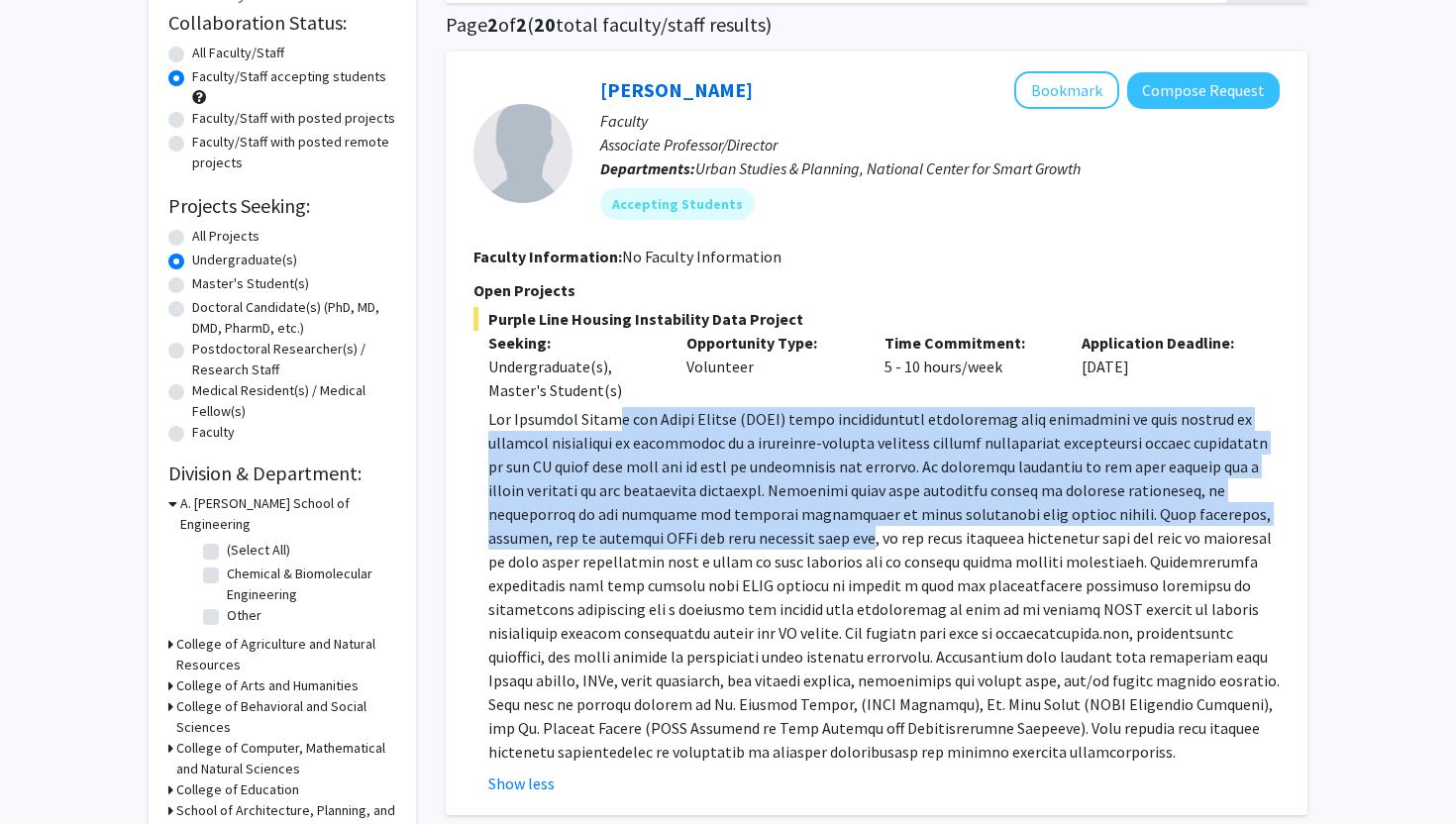 drag, startPoint x: 615, startPoint y: 428, endPoint x: 710, endPoint y: 559, distance: 161.82089 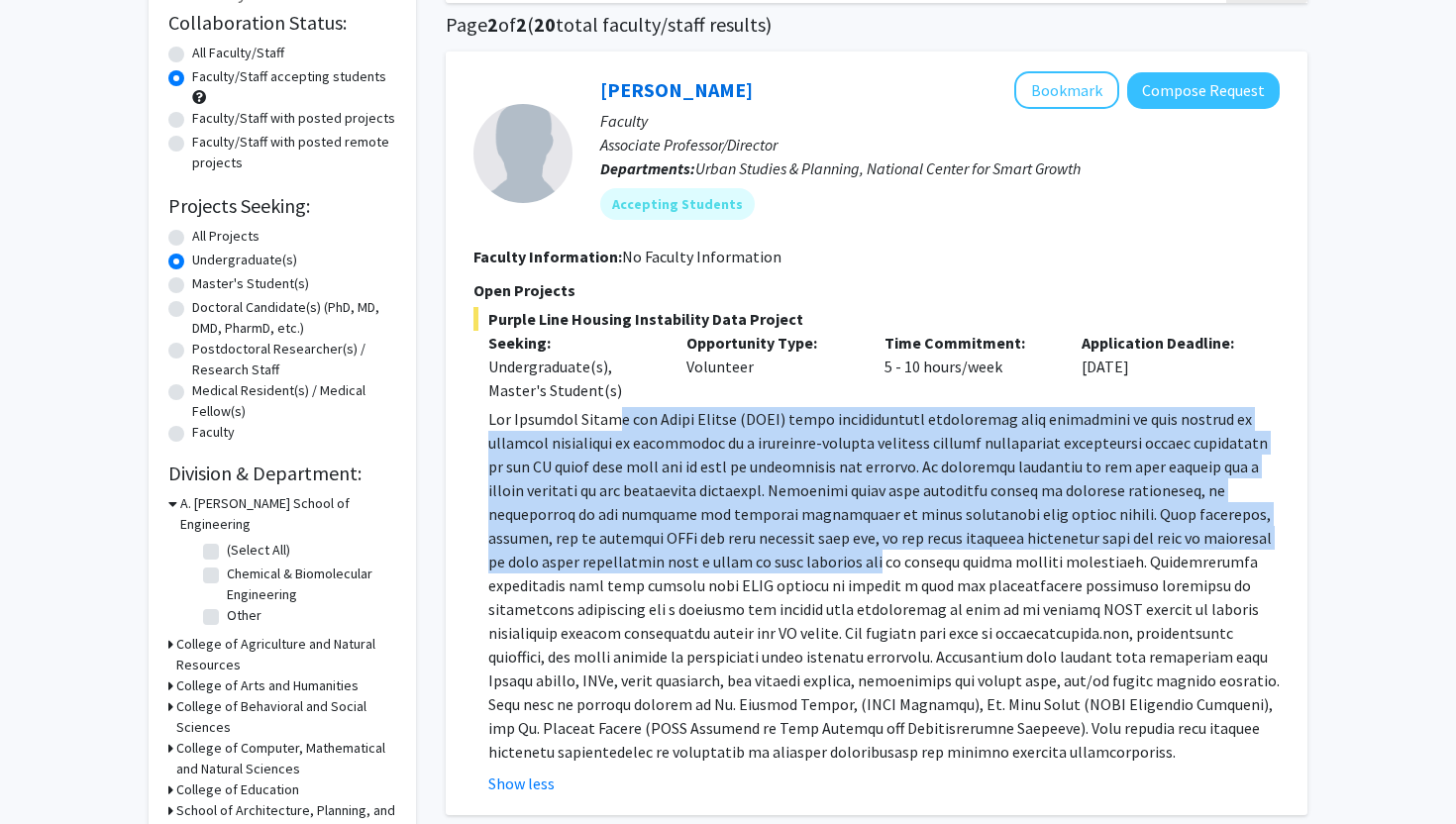 click 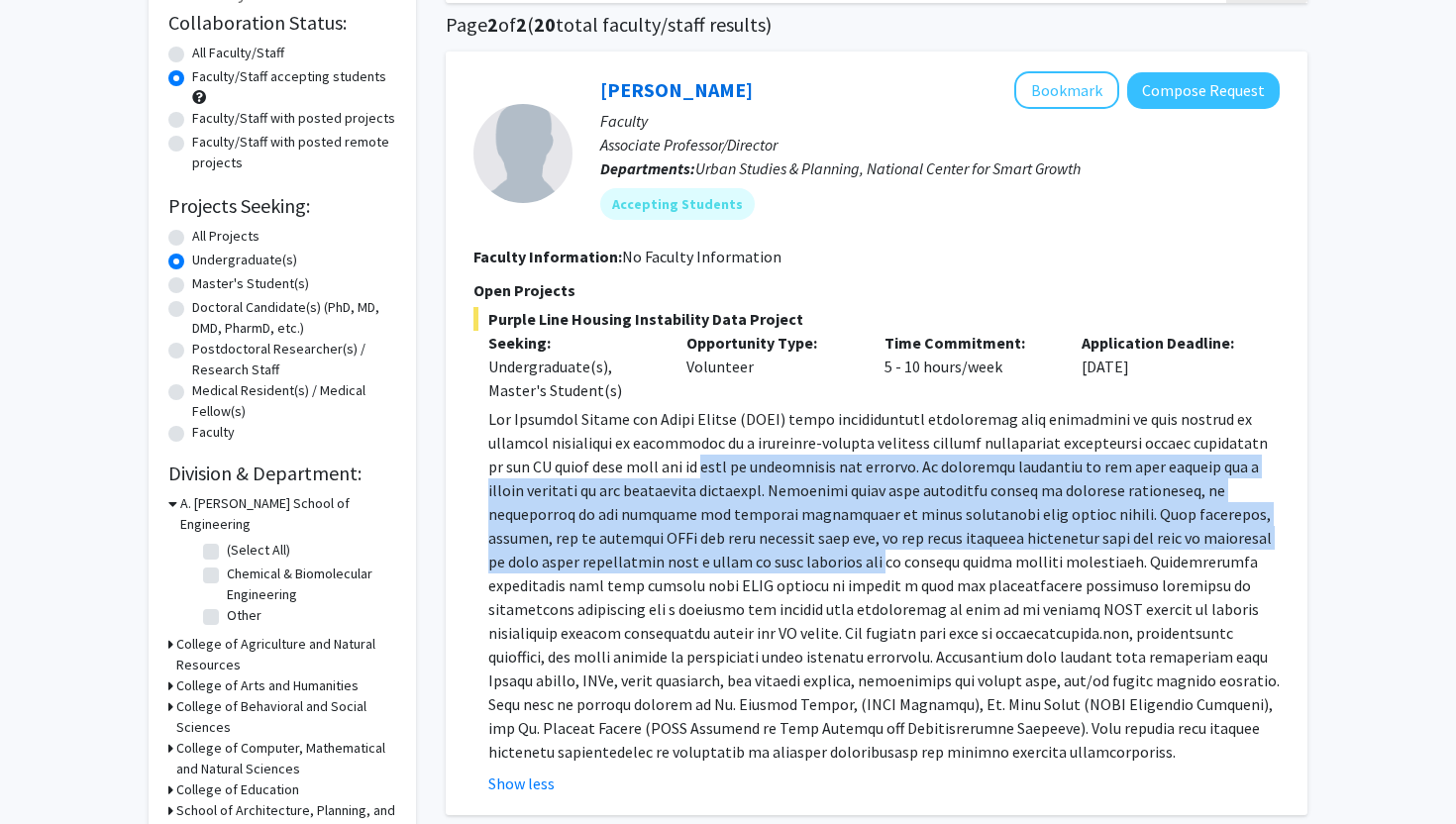 drag, startPoint x: 710, startPoint y: 559, endPoint x: 709, endPoint y: 466, distance: 93.00538 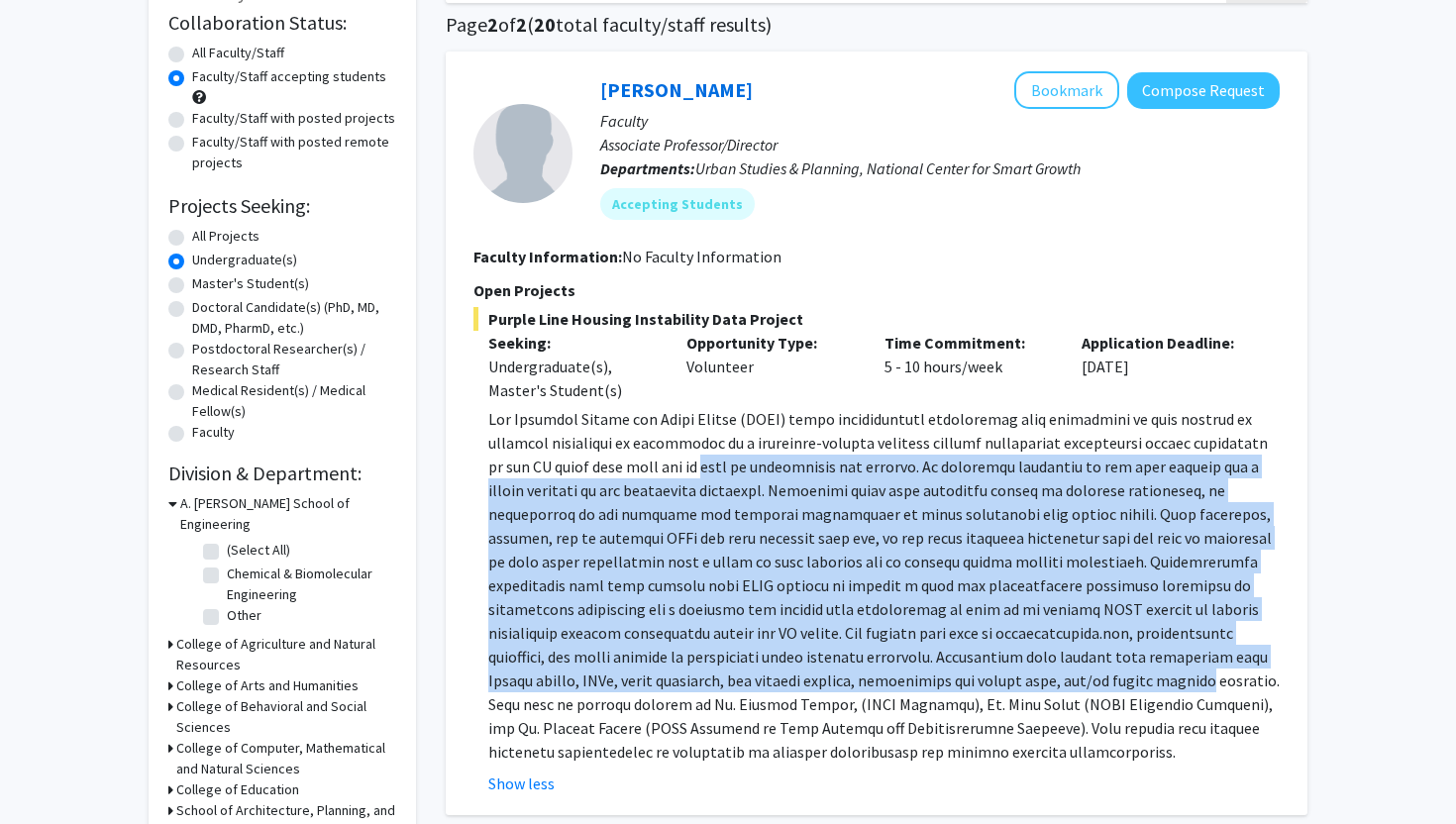 drag, startPoint x: 709, startPoint y: 461, endPoint x: 868, endPoint y: 674, distance: 265.80068 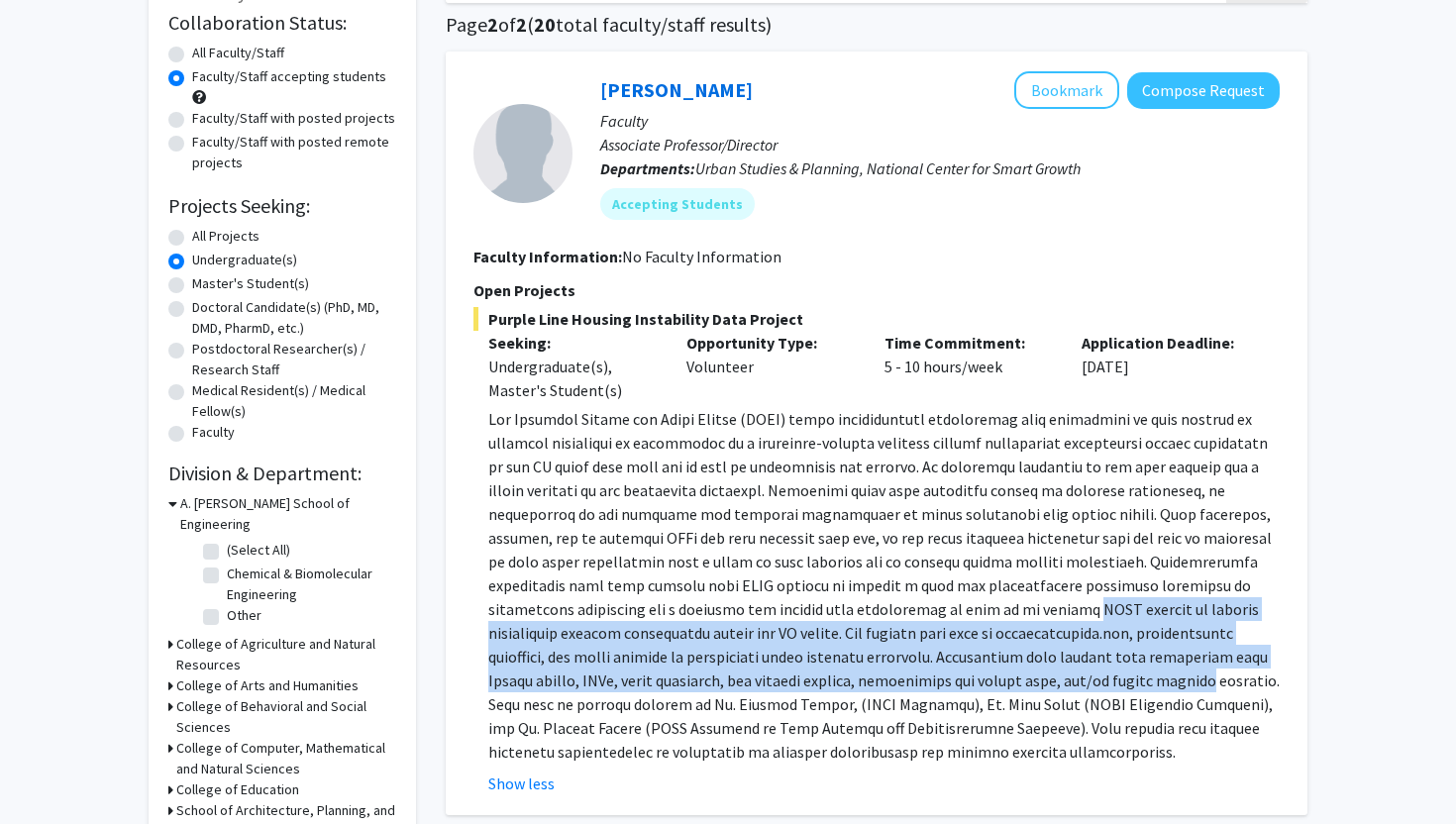 drag, startPoint x: 869, startPoint y: 675, endPoint x: 751, endPoint y: 539, distance: 180.0555 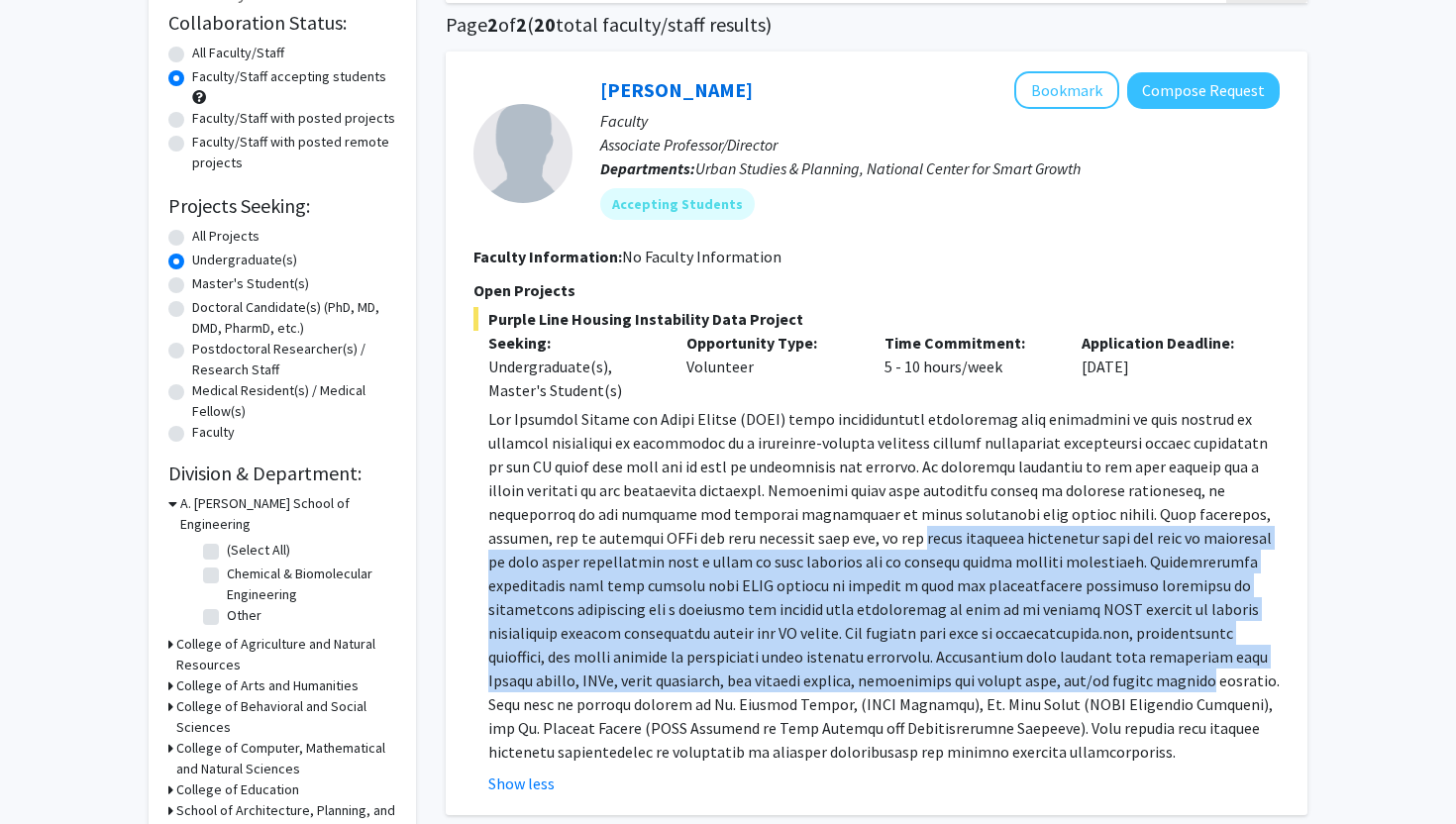 click 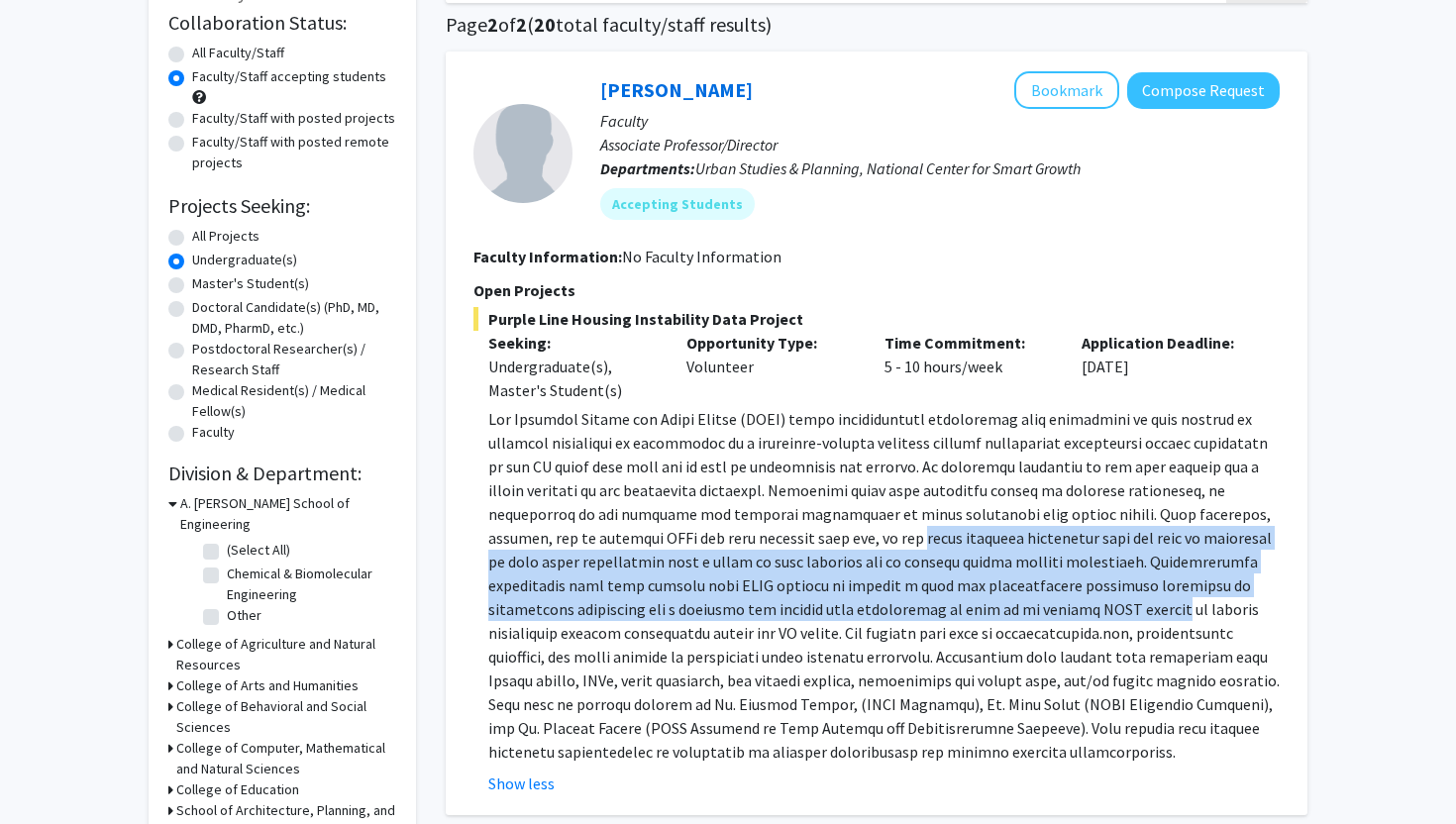 drag, startPoint x: 751, startPoint y: 539, endPoint x: 945, endPoint y: 674, distance: 236.34932 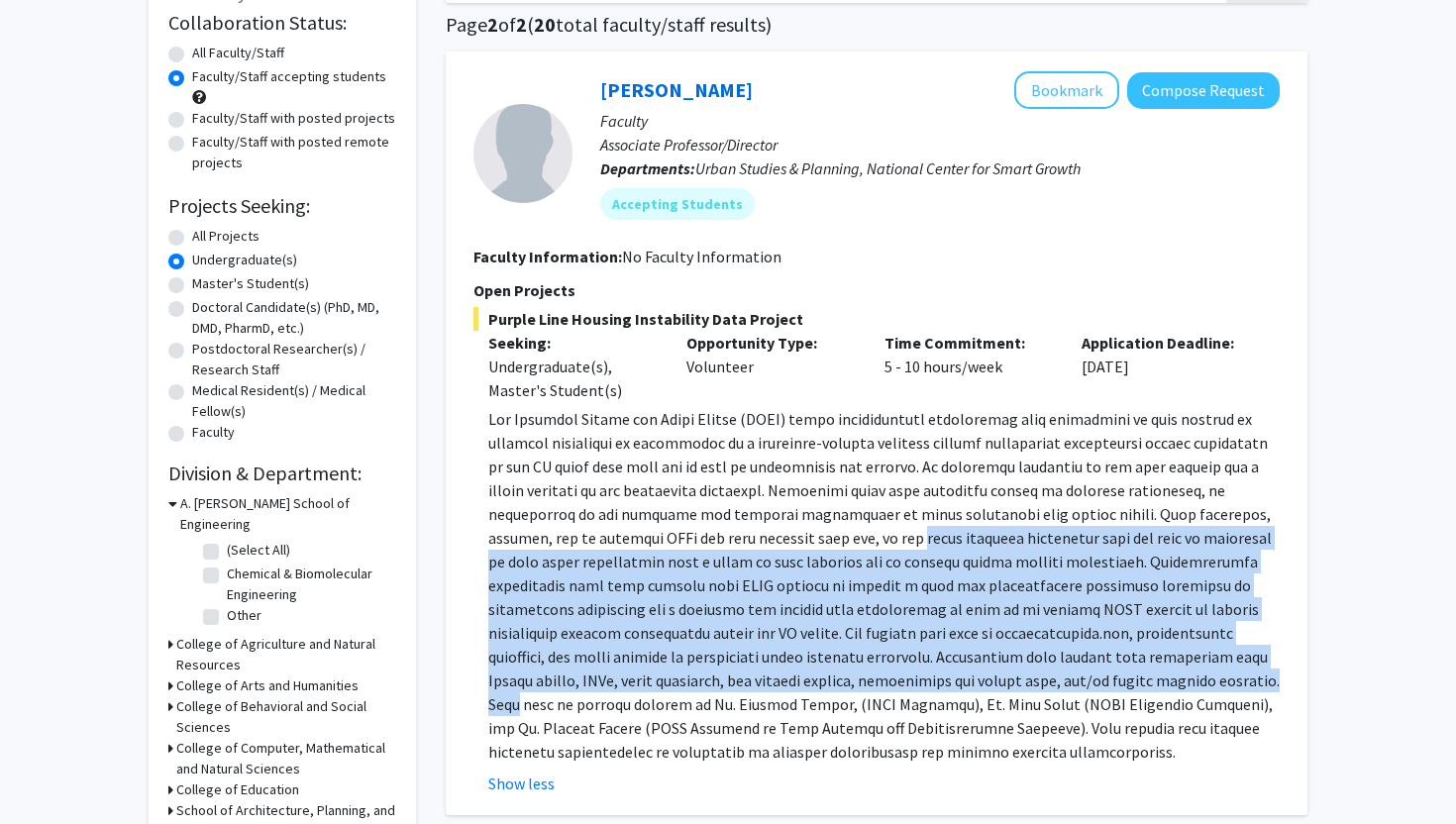 click 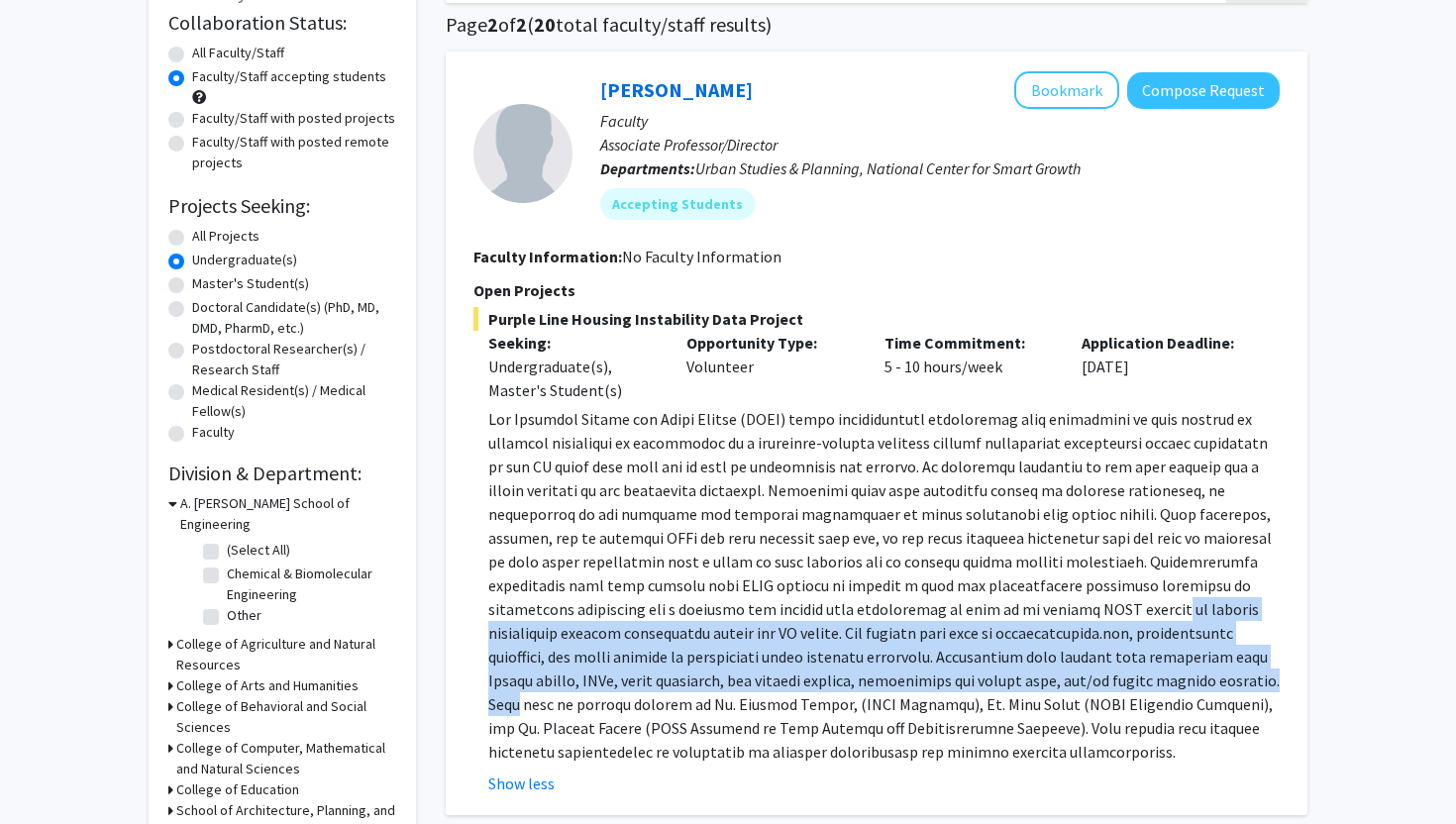 drag, startPoint x: 945, startPoint y: 675, endPoint x: 794, endPoint y: 532, distance: 207.96634 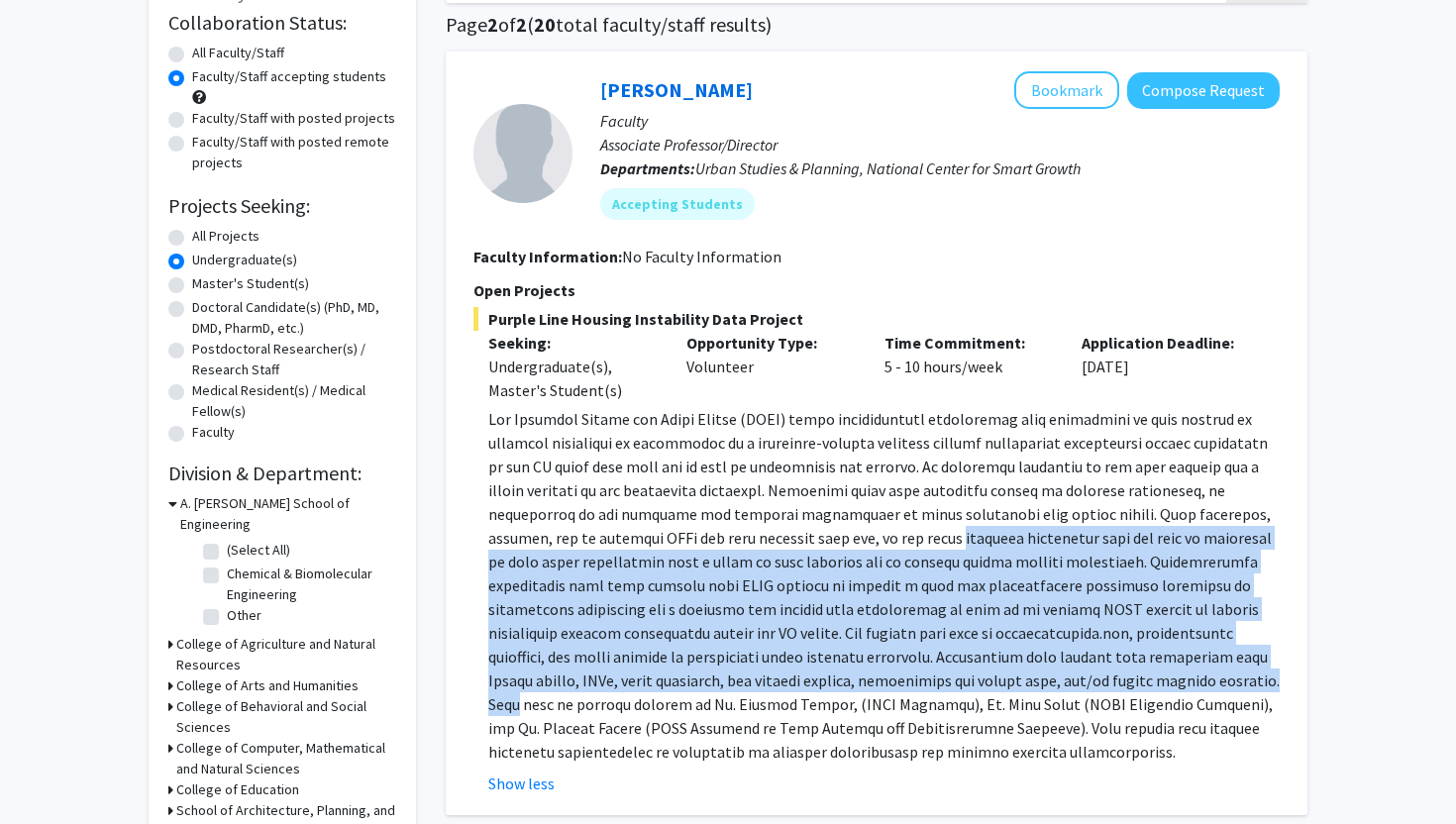 click 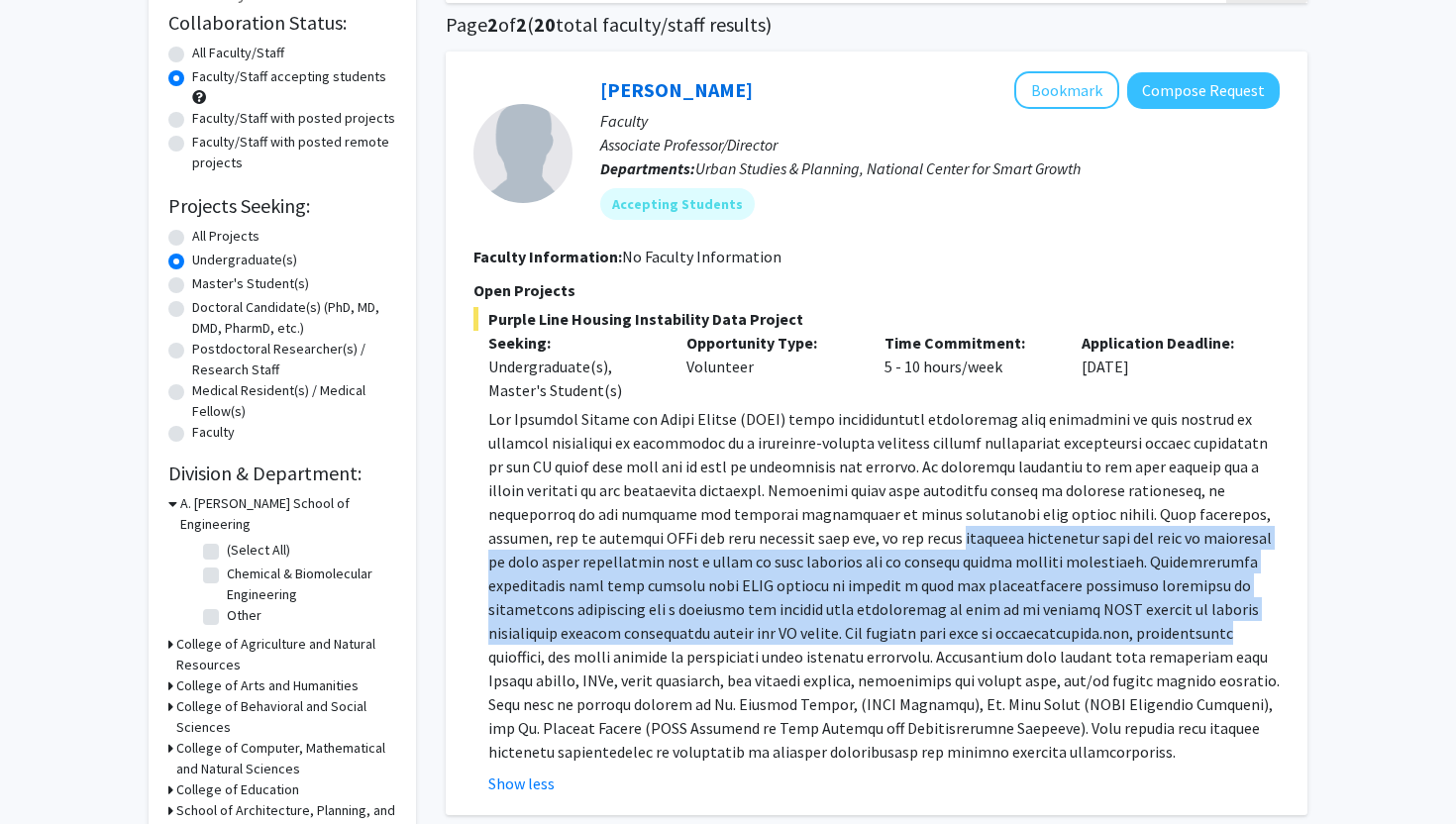drag, startPoint x: 794, startPoint y: 532, endPoint x: 914, endPoint y: 652, distance: 169.70563 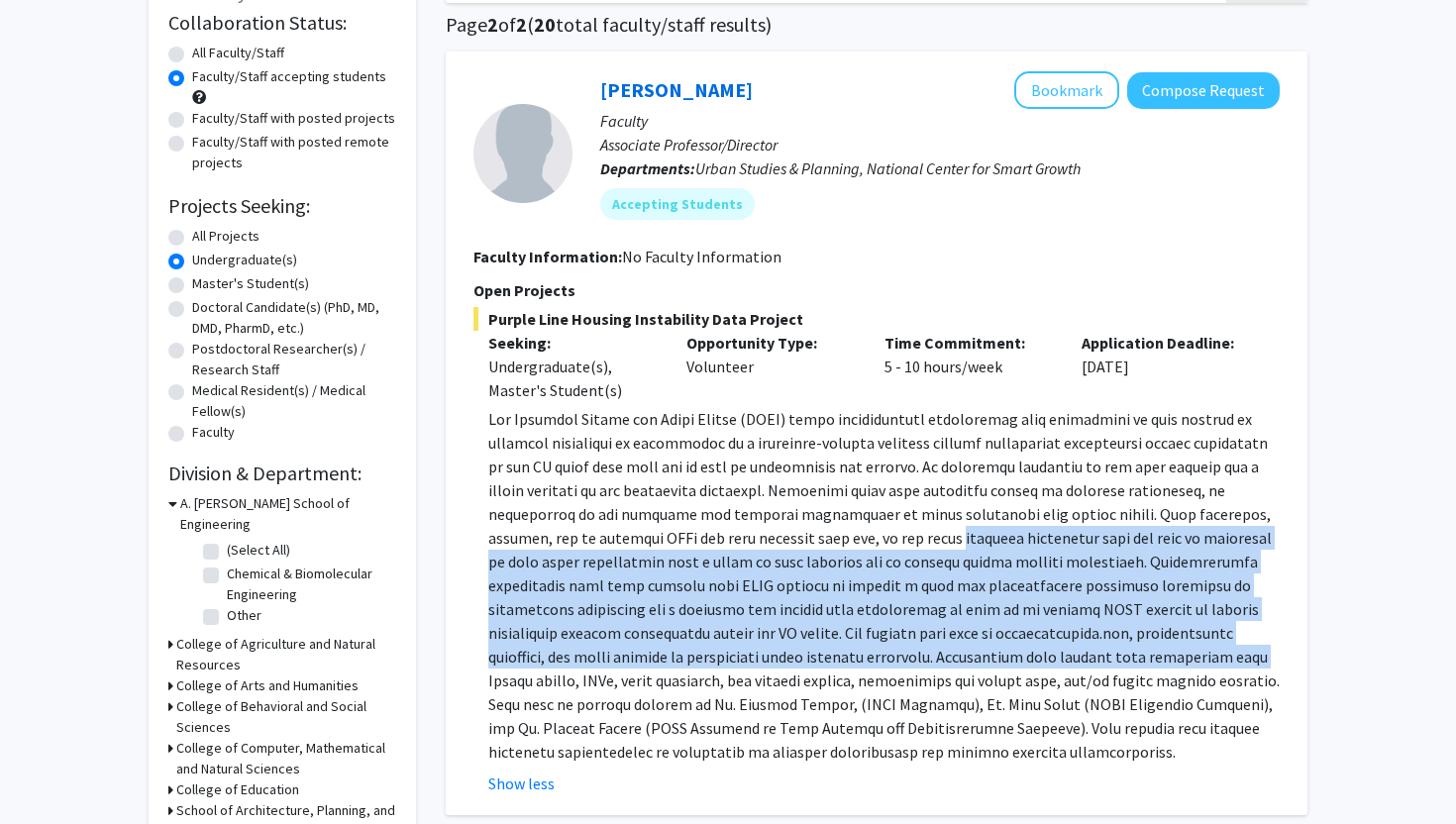 click 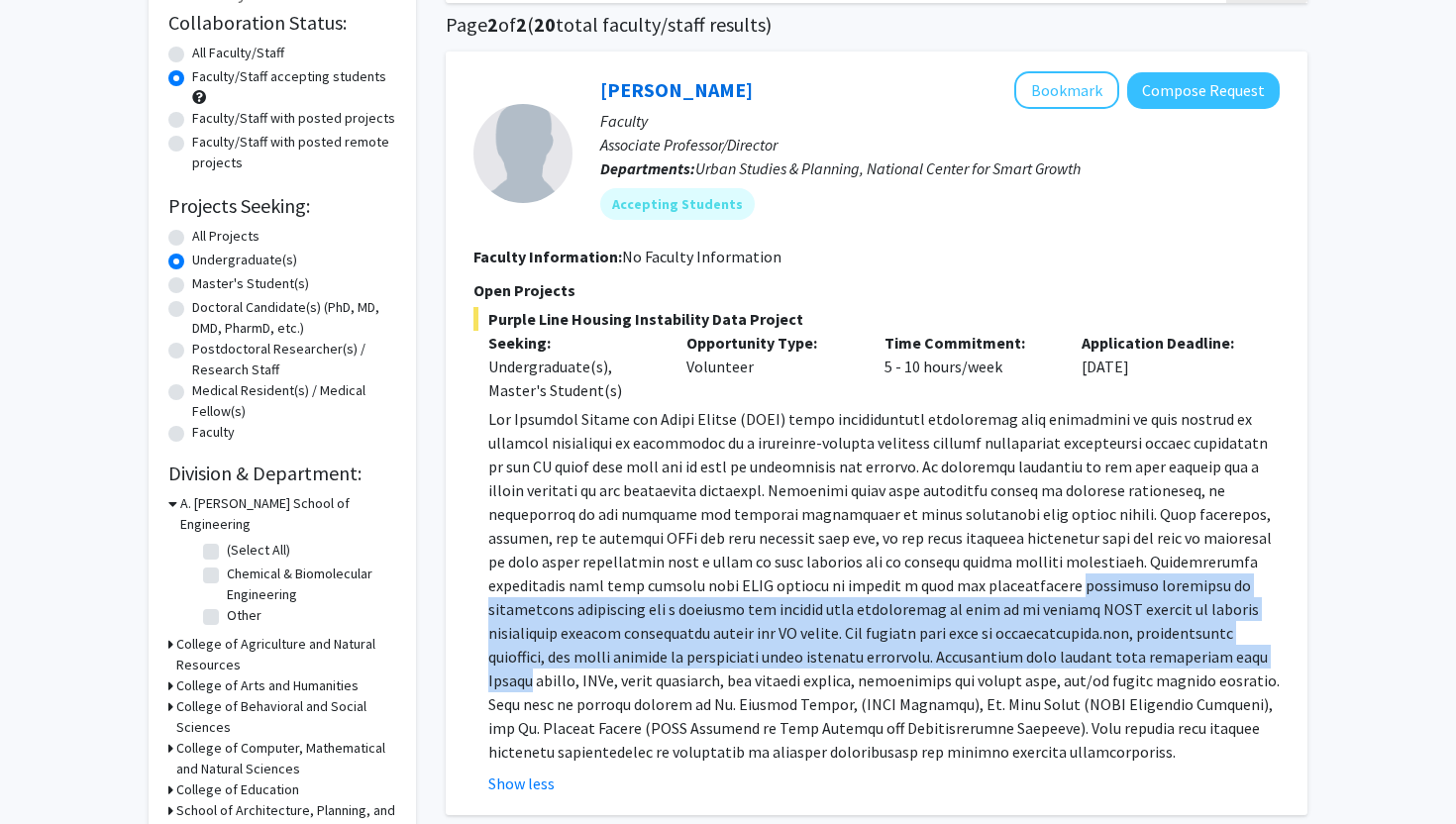 drag, startPoint x: 914, startPoint y: 652, endPoint x: 847, endPoint y: 512, distance: 155.20631 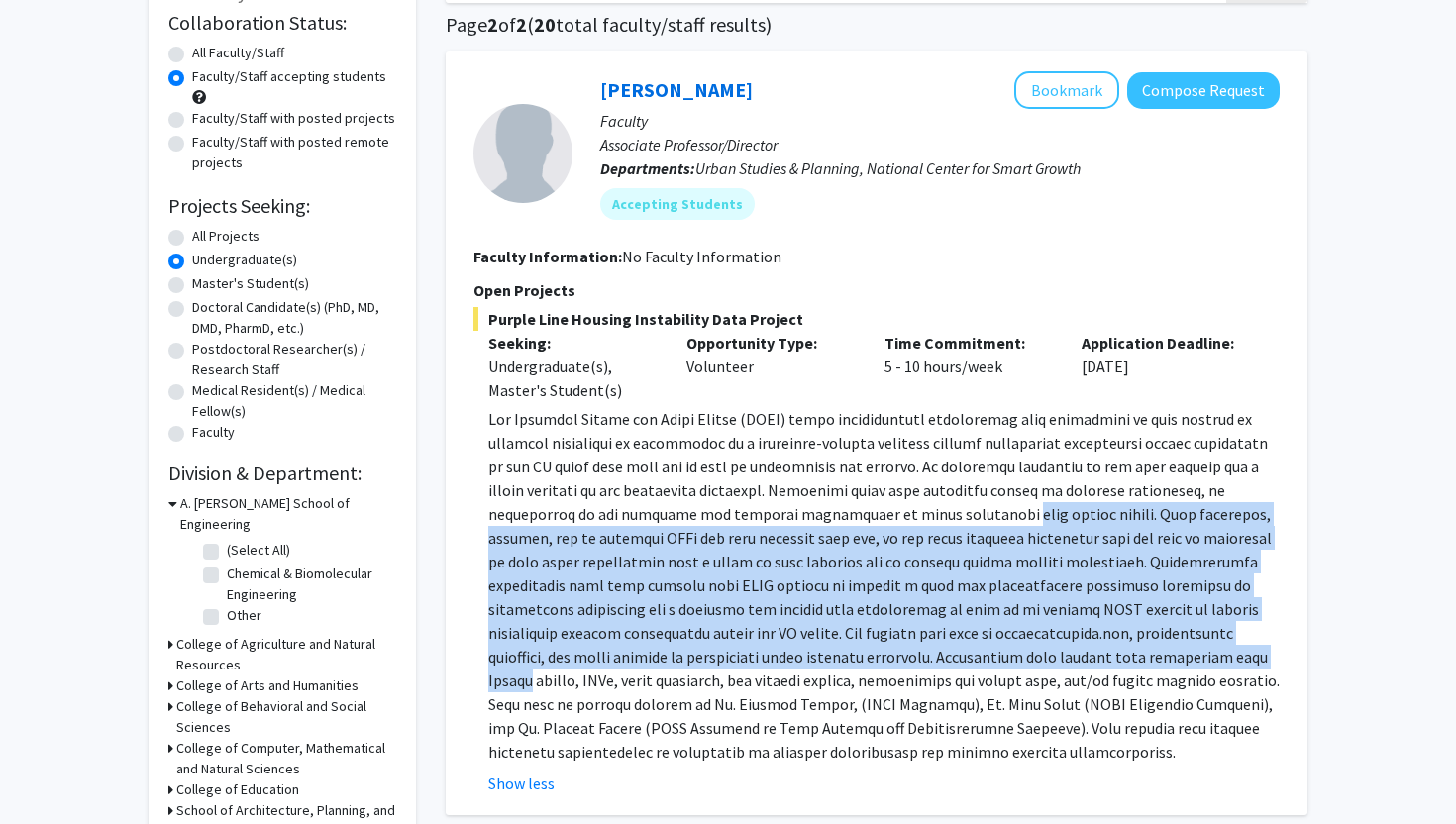 click 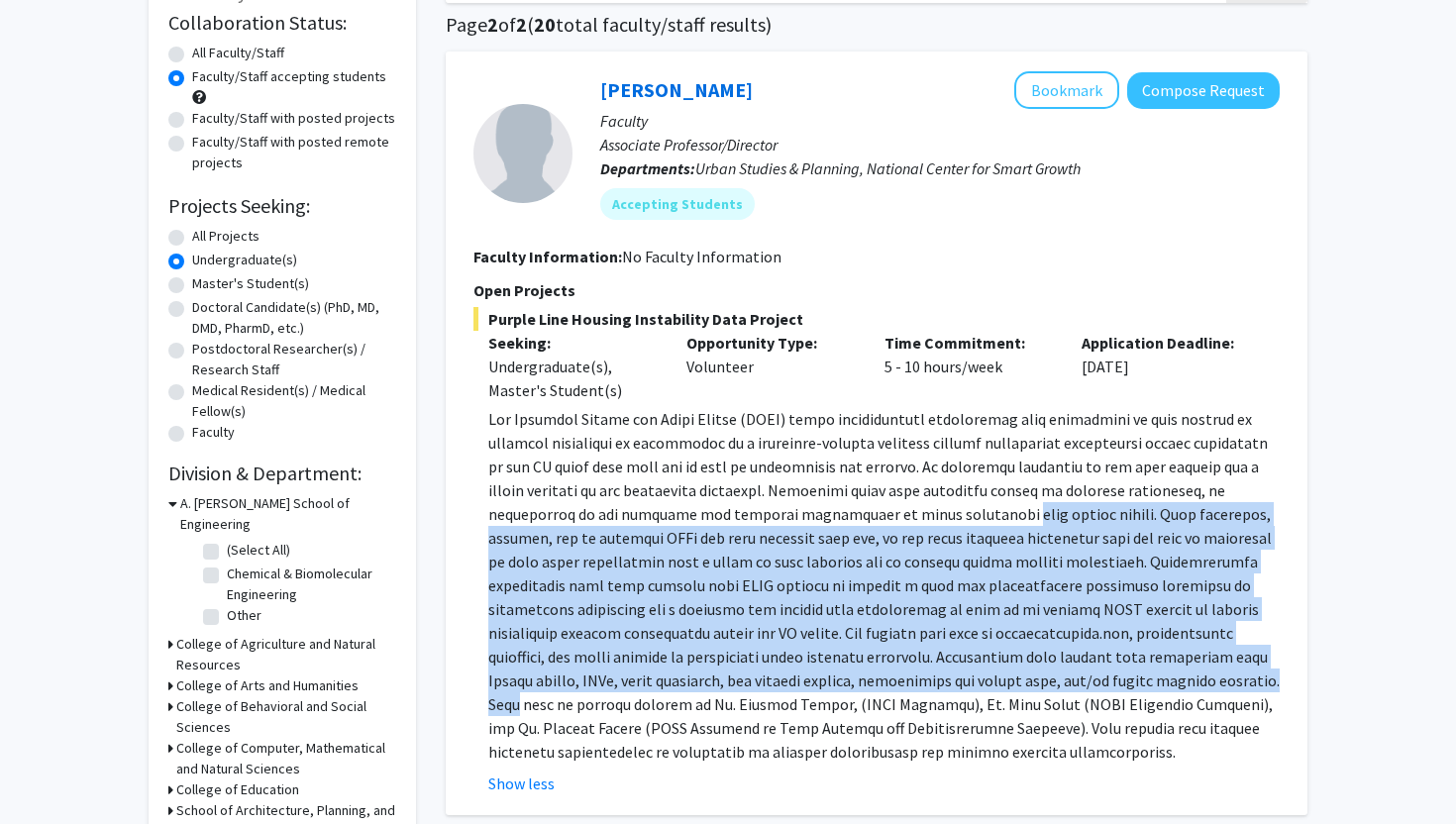 drag, startPoint x: 847, startPoint y: 512, endPoint x: 964, endPoint y: 672, distance: 198.21453 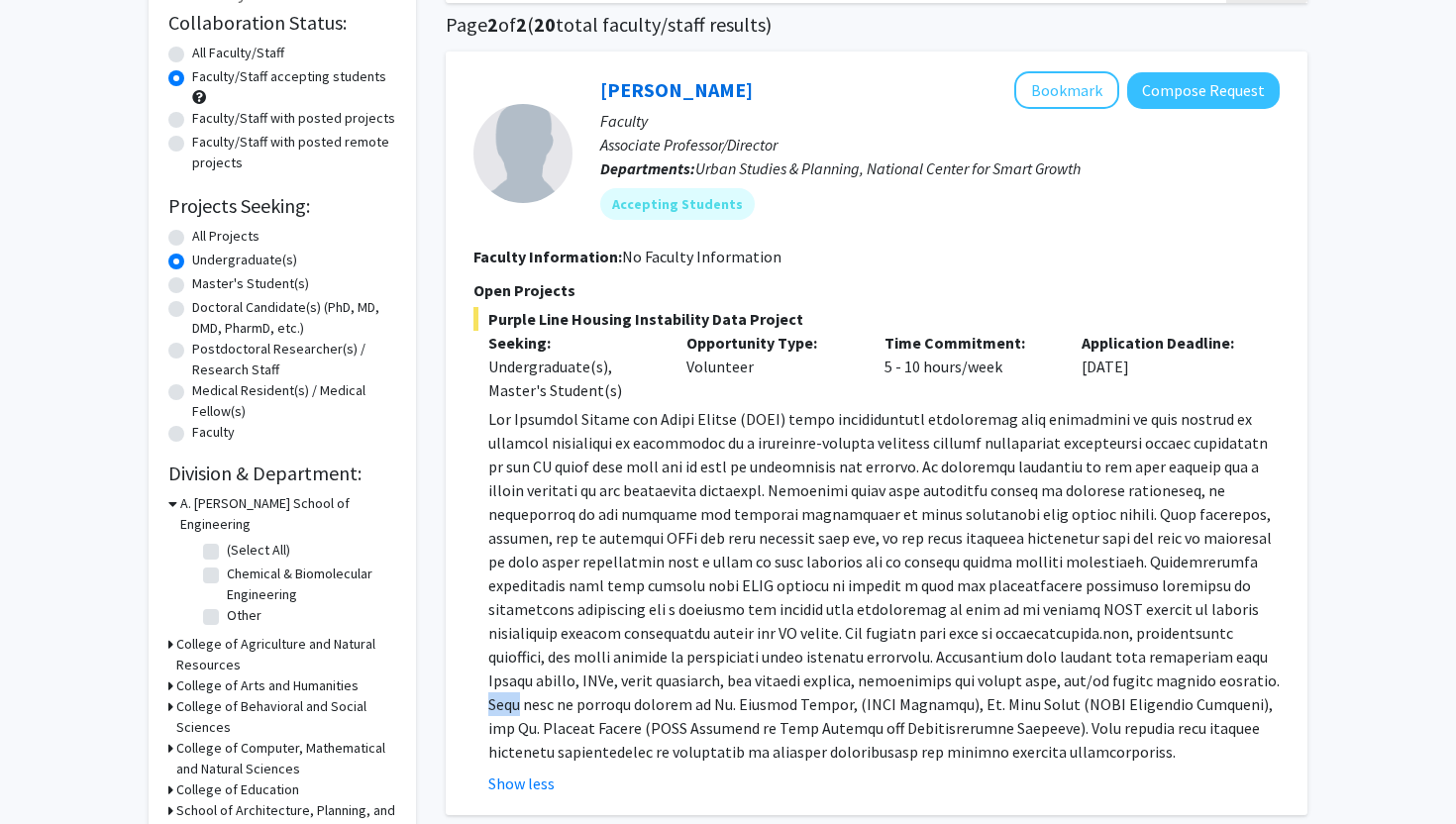 click 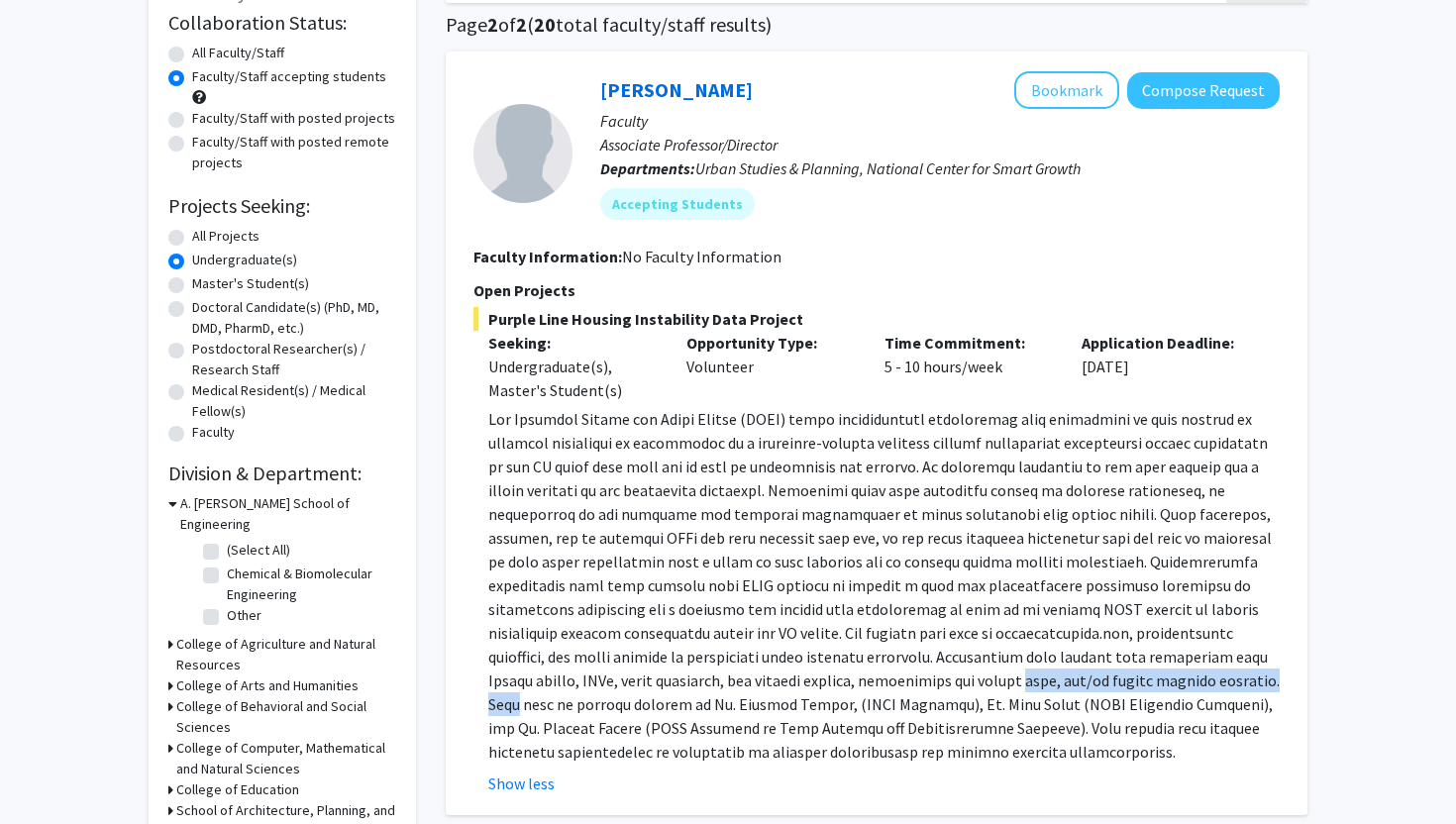 drag, startPoint x: 964, startPoint y: 672, endPoint x: 632, endPoint y: 672, distance: 332 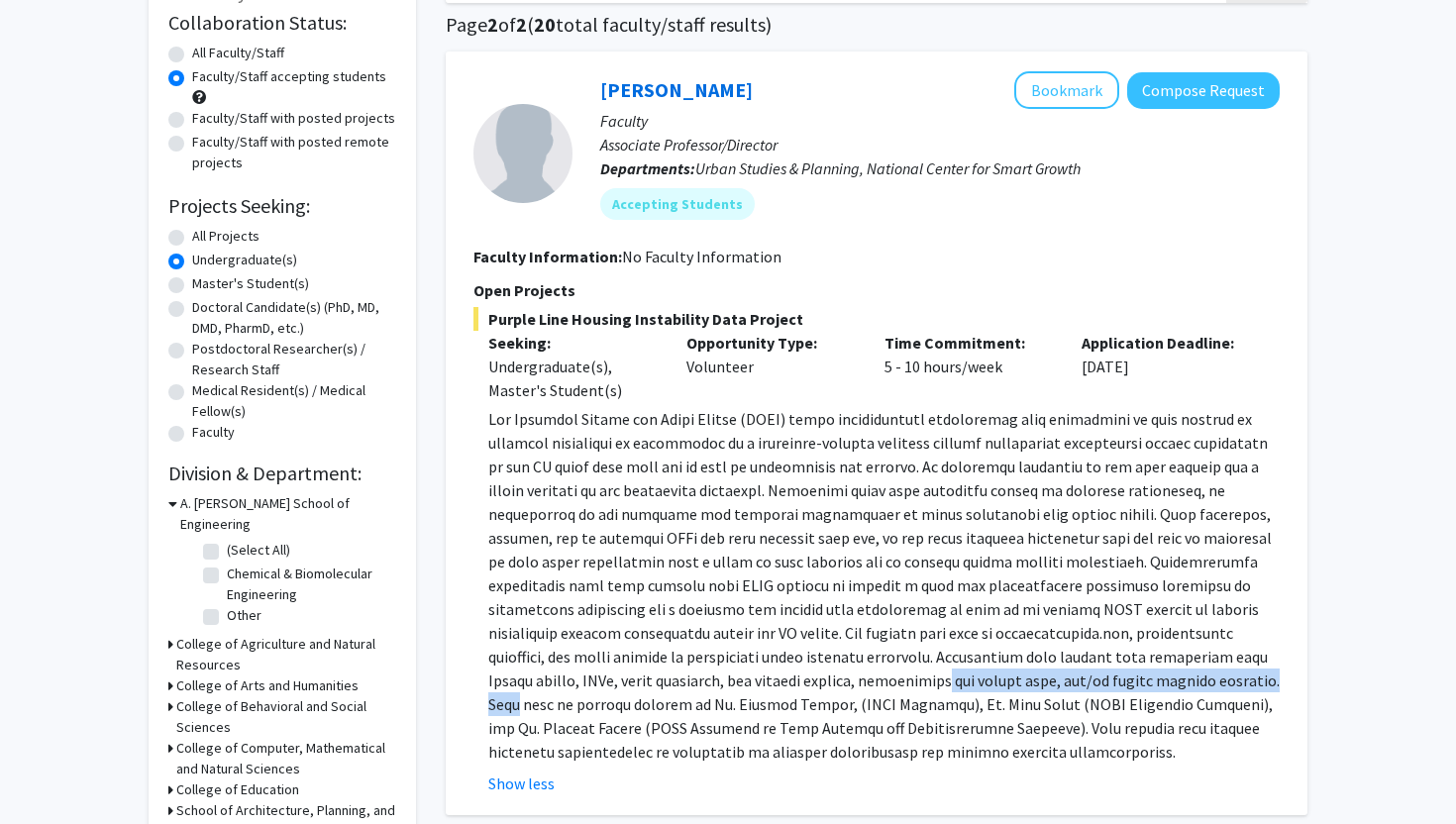 click 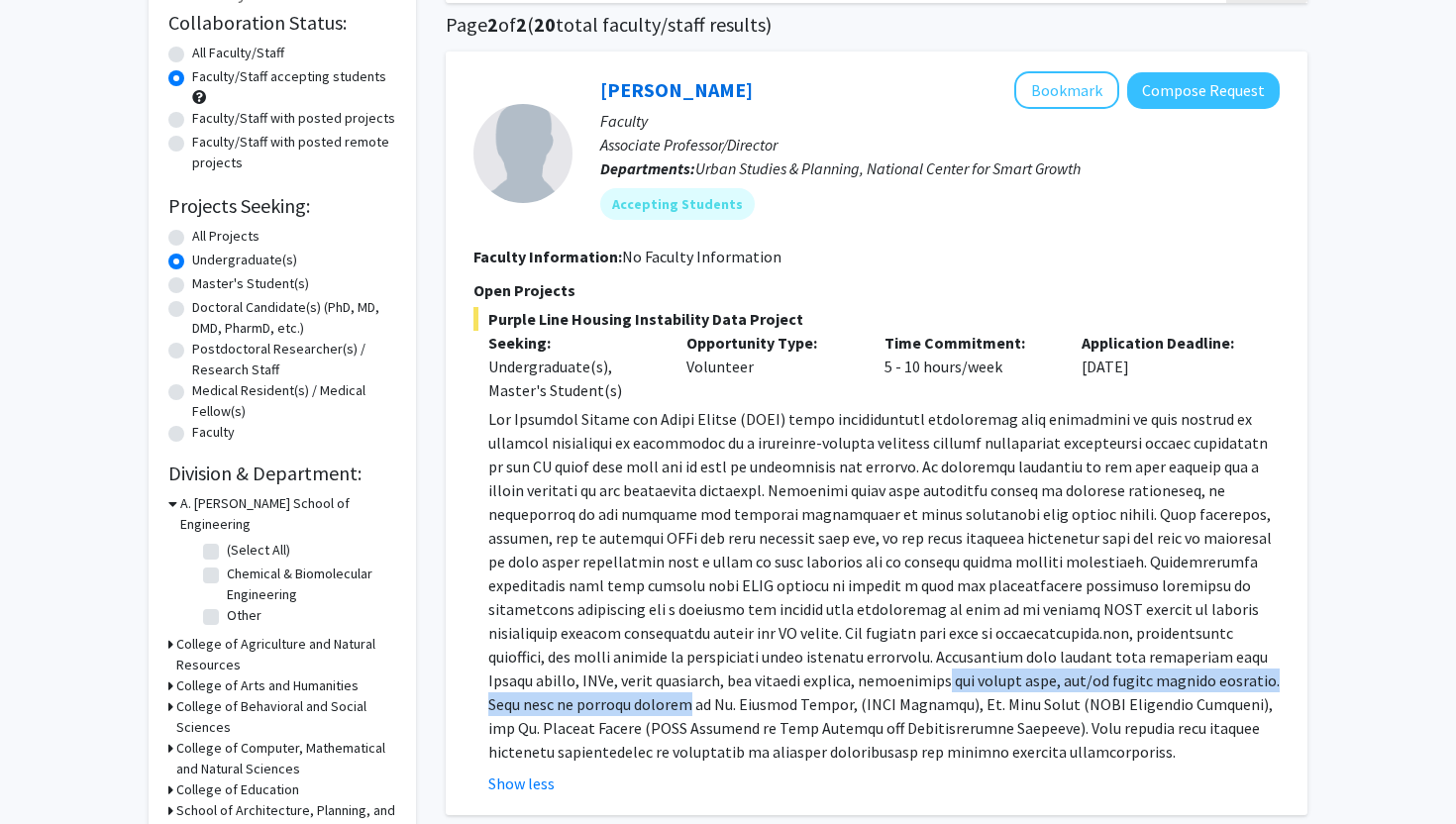 drag, startPoint x: 632, startPoint y: 672, endPoint x: 1093, endPoint y: 672, distance: 461 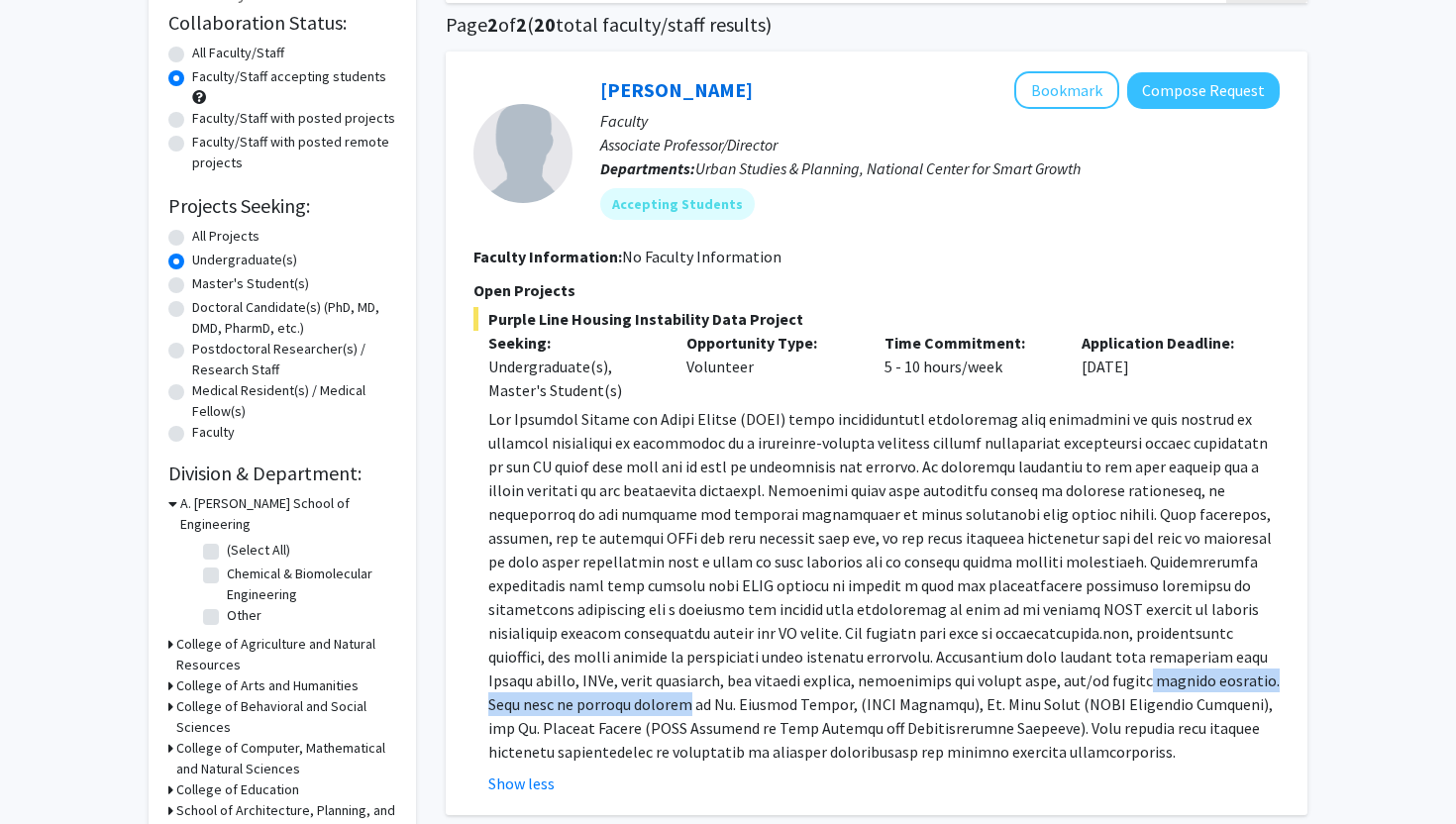 drag, startPoint x: 1093, startPoint y: 672, endPoint x: 811, endPoint y: 669, distance: 282.01596 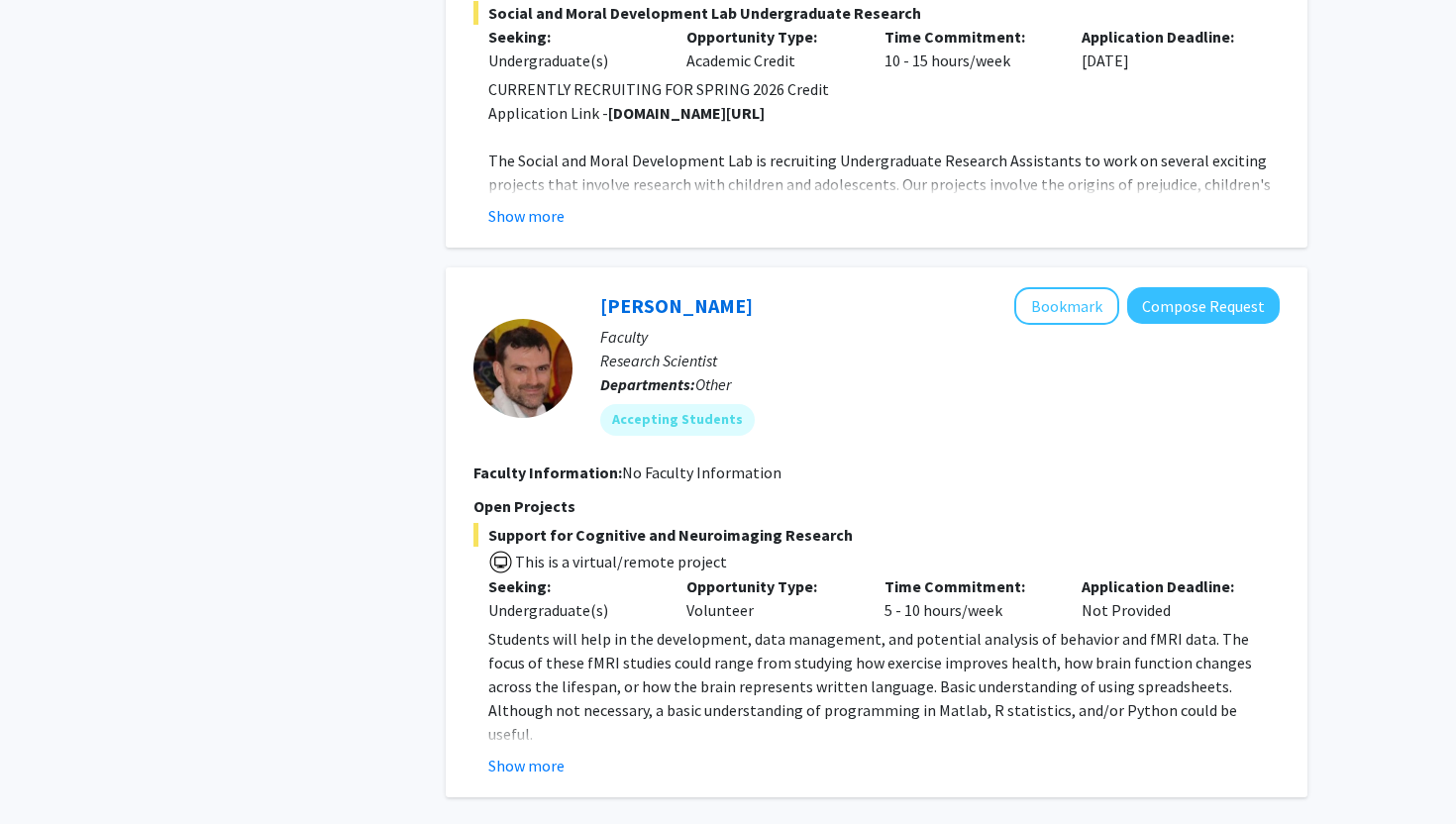 scroll, scrollTop: 6150, scrollLeft: 0, axis: vertical 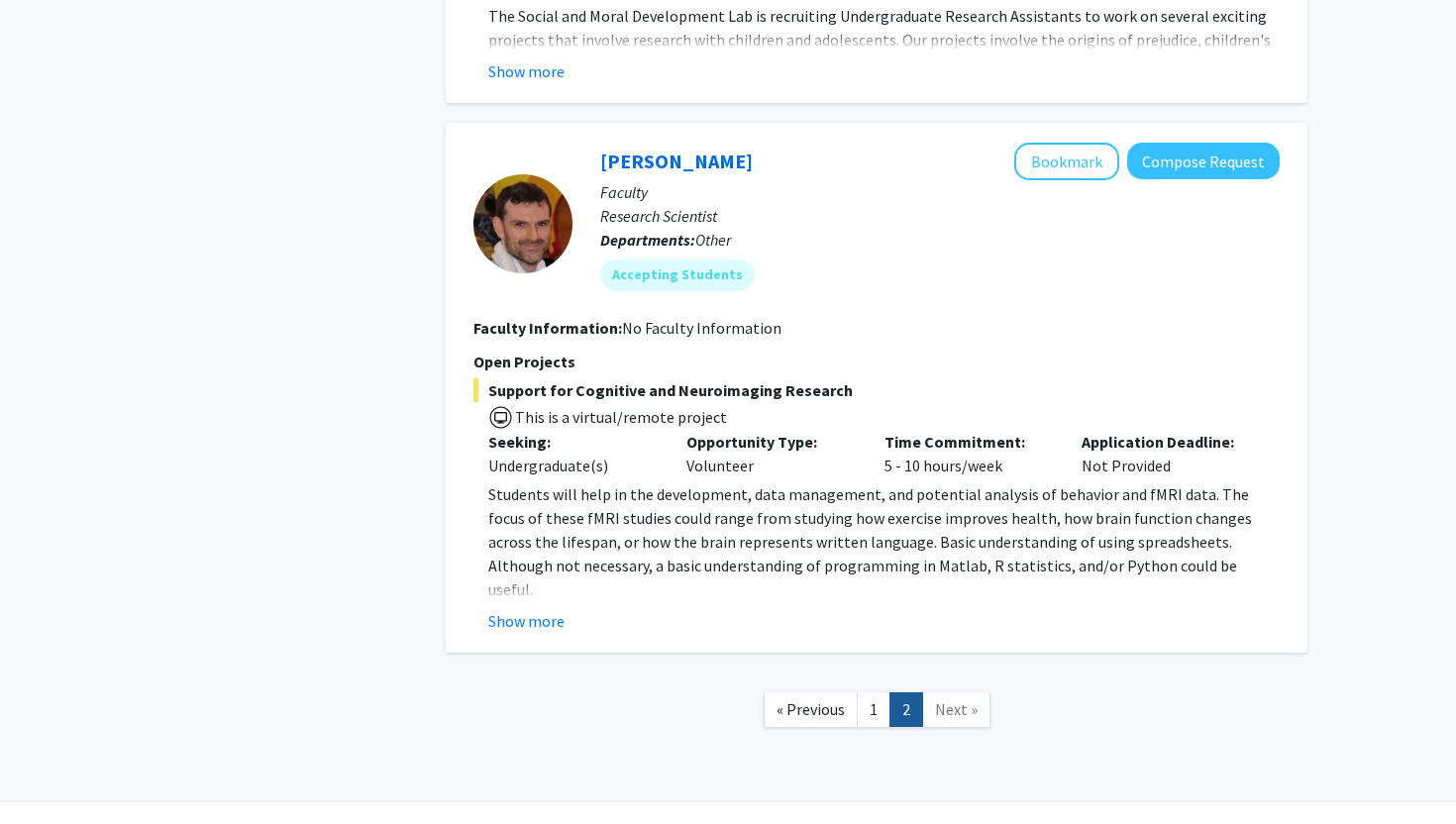 drag, startPoint x: 1455, startPoint y: 136, endPoint x: 1455, endPoint y: 817, distance: 681 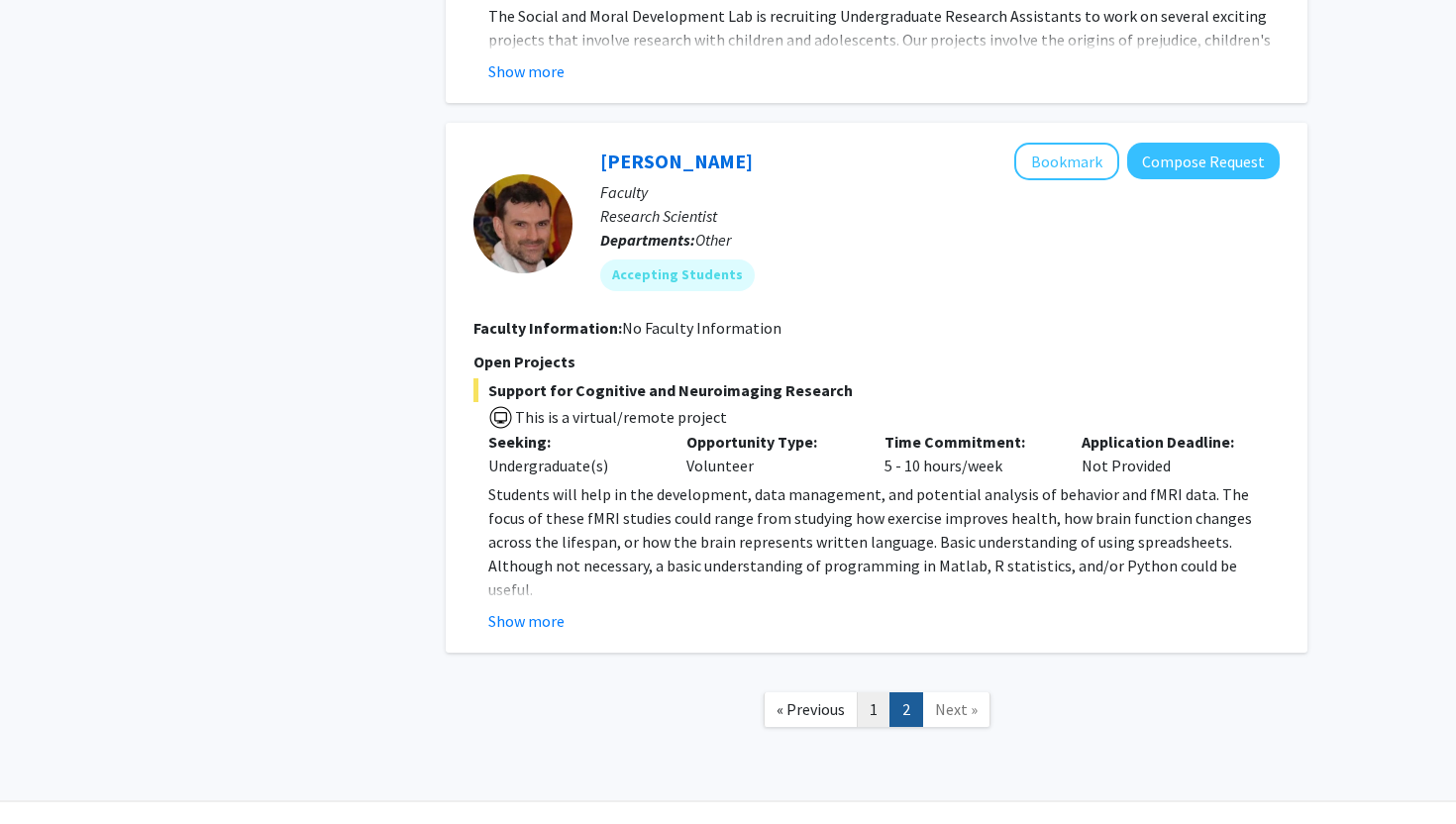 click on "1" 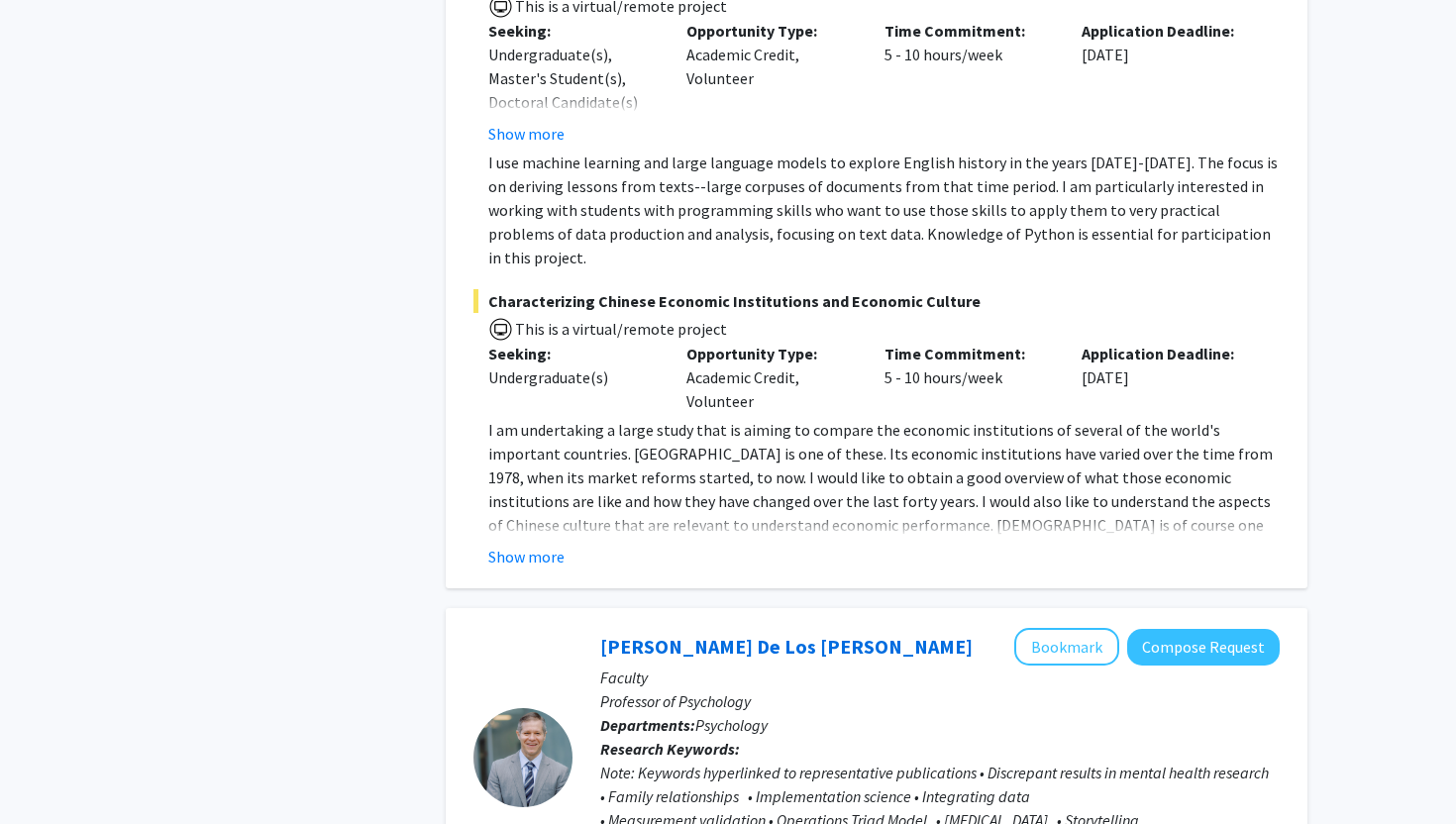 scroll, scrollTop: 5815, scrollLeft: 0, axis: vertical 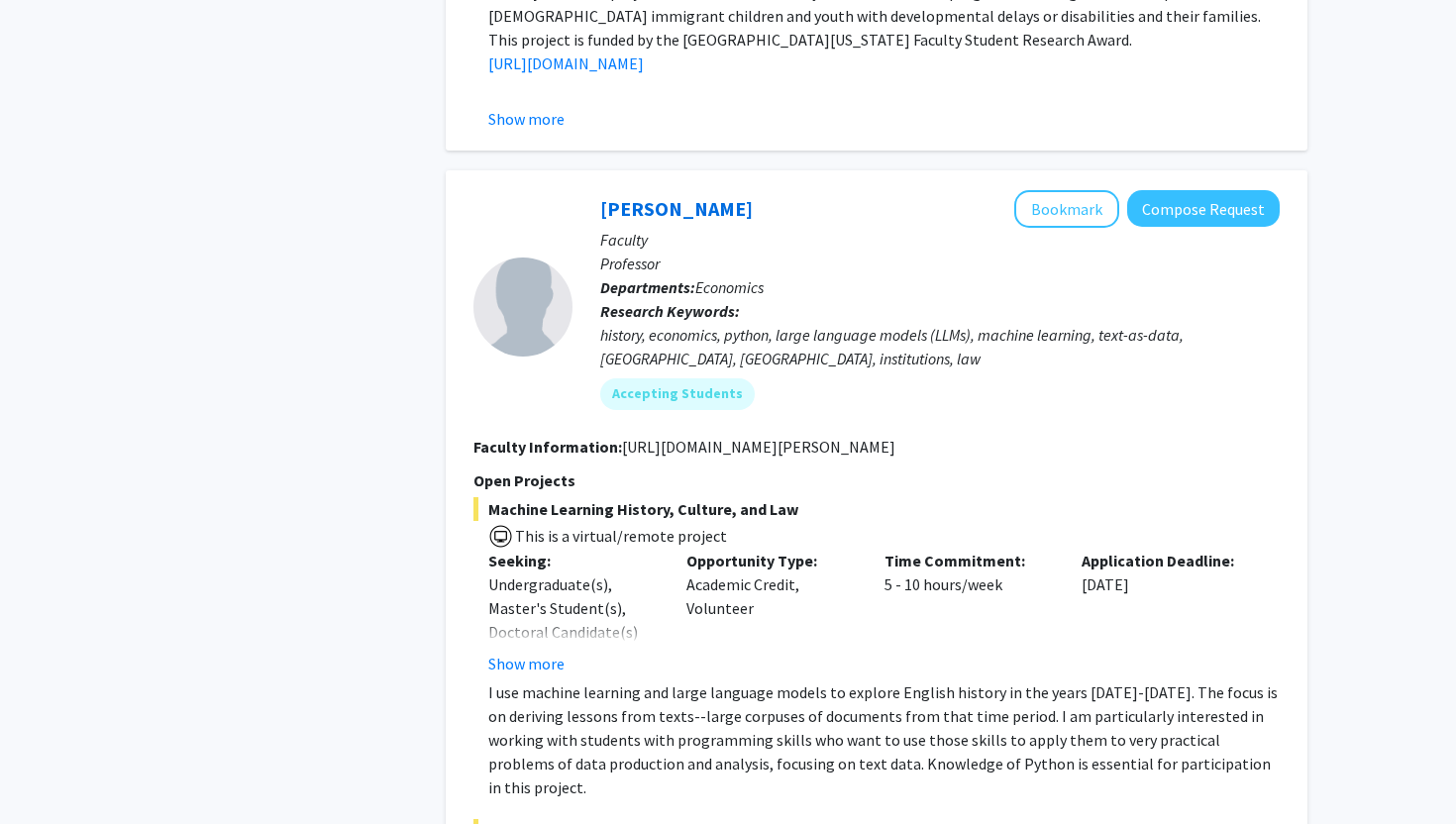 click on "Refine By Collaboration Status: Collaboration Status  All Faculty/Staff    Collaboration Status  Faculty/Staff accepting students    Collaboration Status  Faculty/Staff with posted projects    Collaboration Status  Faculty/Staff with posted remote projects    Projects Seeking: Projects Seeking Level  All Projects    Projects Seeking Level  Undergraduate(s)    Projects Seeking Level  Master's Student(s)    Projects Seeking Level  Doctoral Candidate(s) (PhD, MD, DMD, PharmD, etc.)    Projects Seeking Level  Postdoctoral Researcher(s) / Research Staff    Projects Seeking Level  Medical Resident(s) / Medical Fellow(s)    Projects Seeking Level  Faculty    Division & Department:      A. [PERSON_NAME] School of Engineering  (Select All)  (Select All)  Chemical & Biomolecular Engineering  Chemical & Biomolecular Engineering  Other  Other       College of Agriculture and Natural Resources       College of Arts and Humanities       College of Behavioral and Social Sciences" 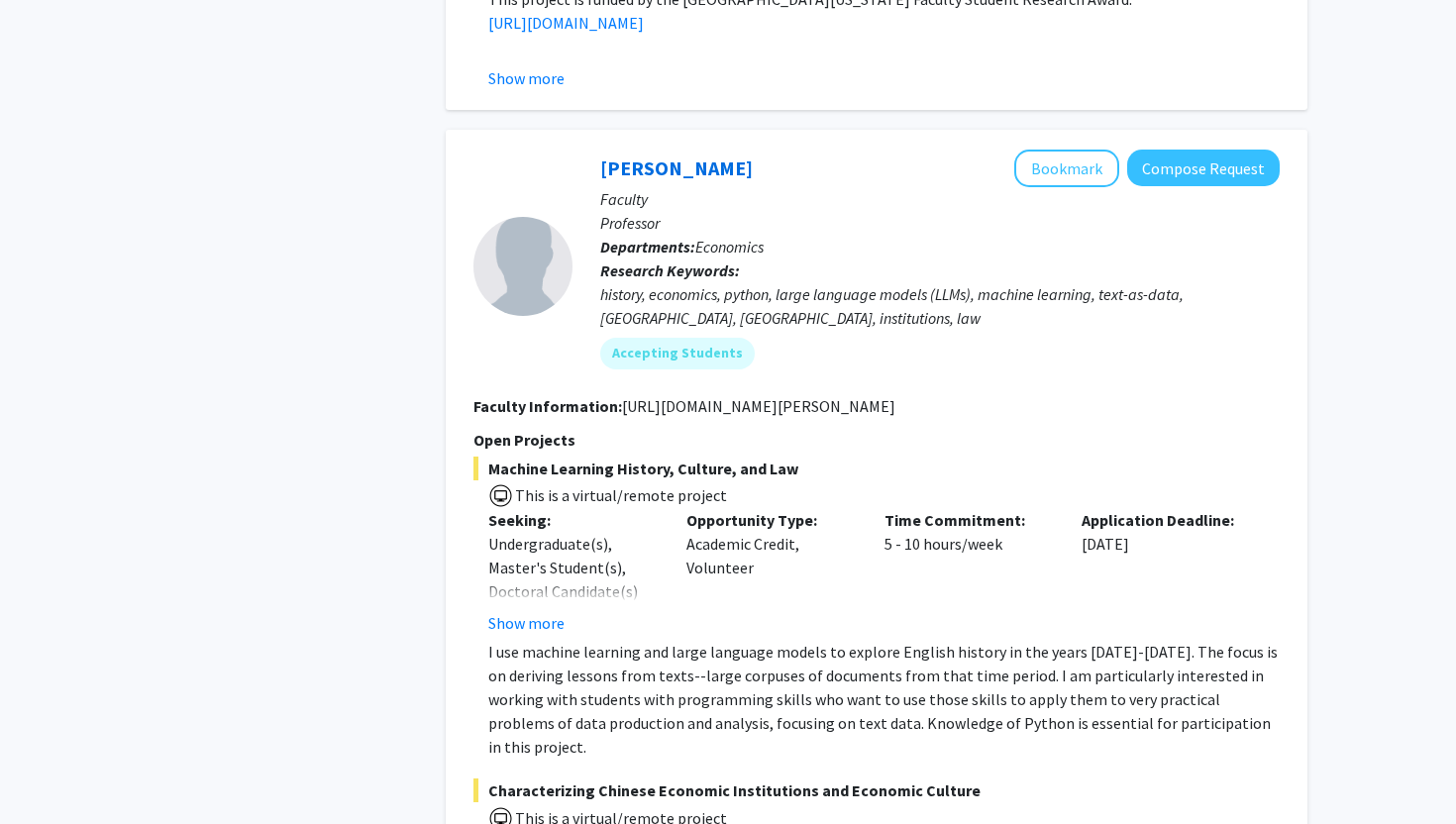 scroll, scrollTop: 6131, scrollLeft: 0, axis: vertical 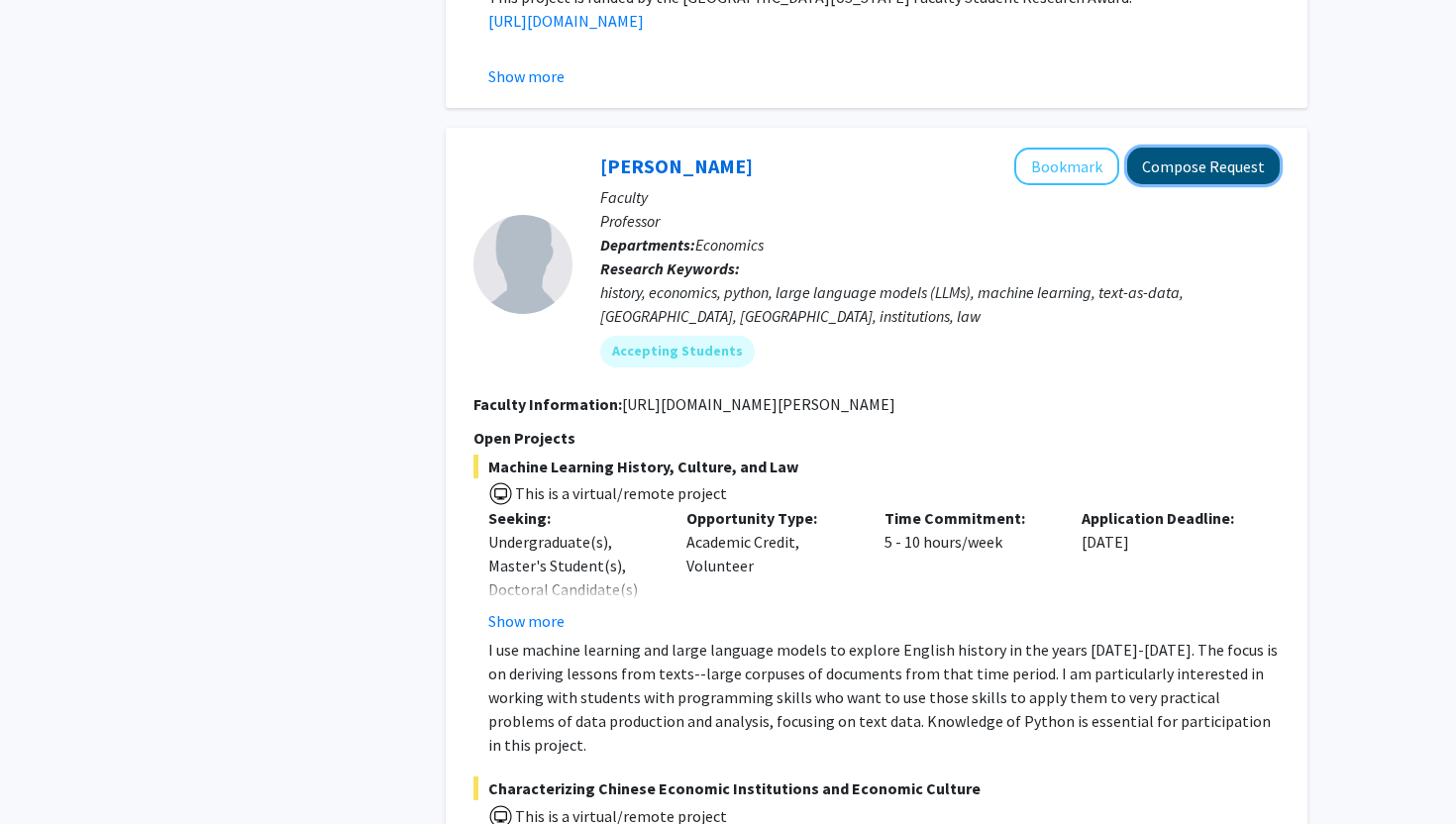 click on "Compose Request" 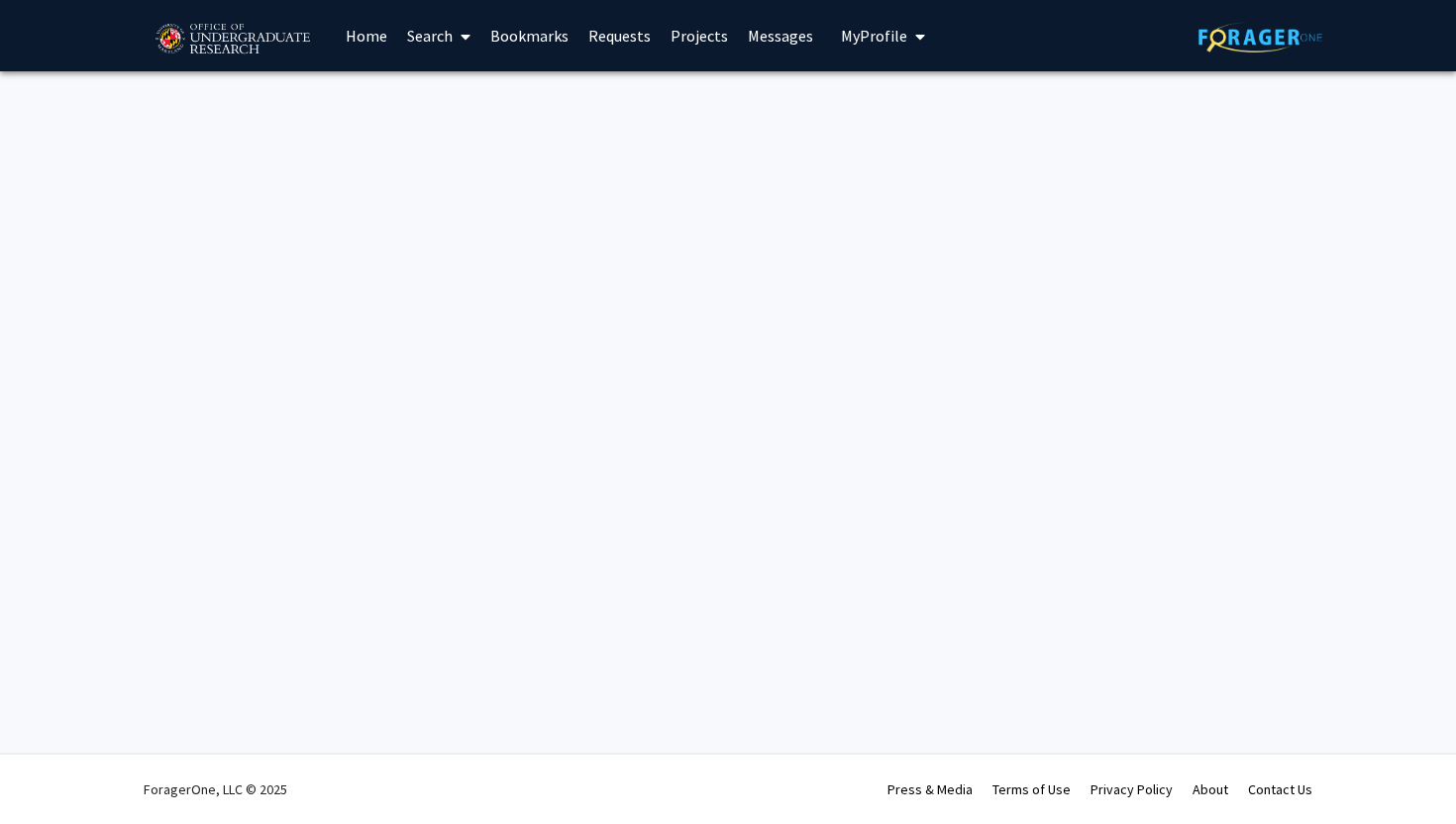 scroll, scrollTop: 0, scrollLeft: 0, axis: both 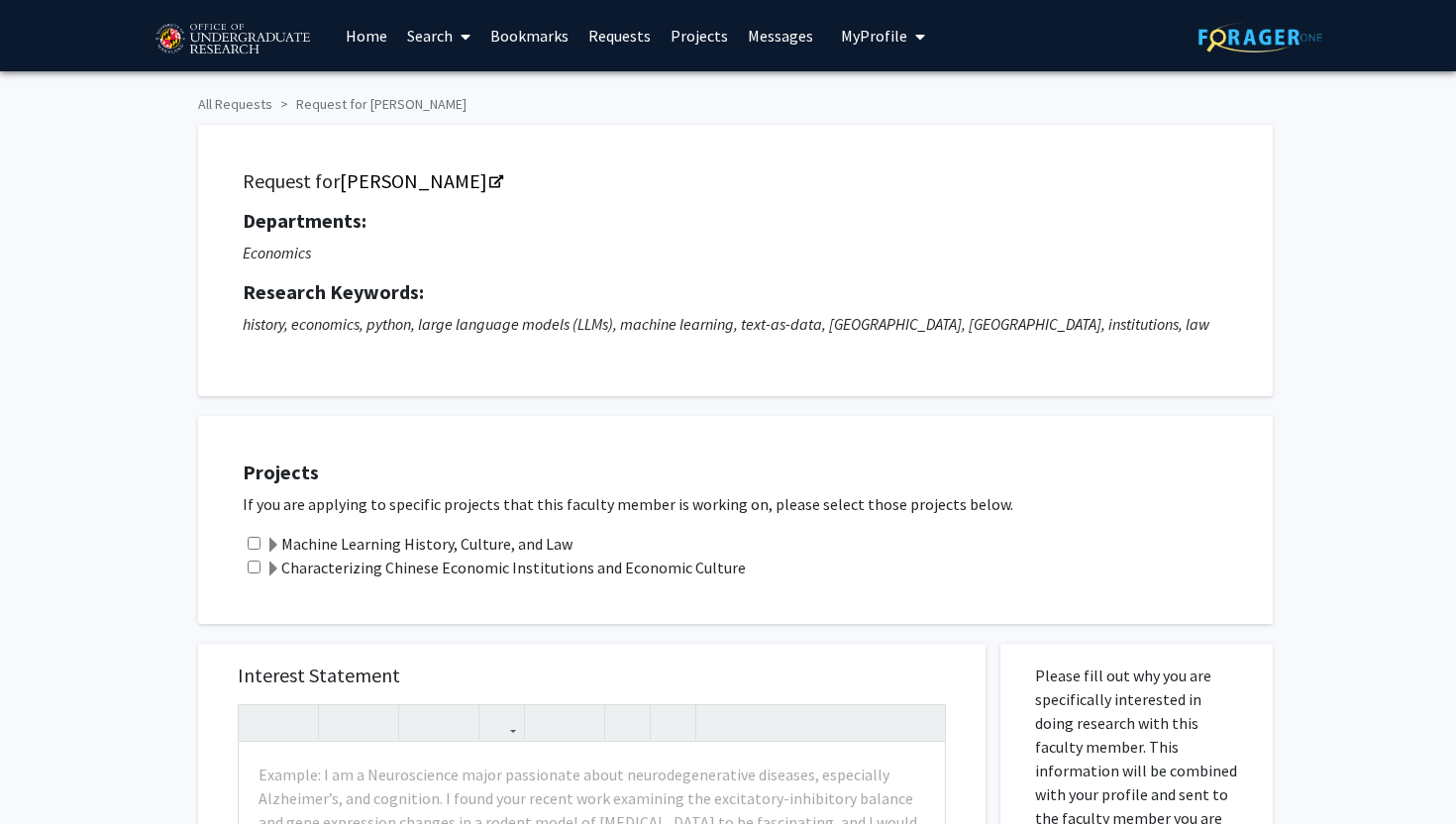 click on "Request for   [PERSON_NAME]  Departments:  Economics  Research Keywords: history, economics, python, large language models (LLMs), machine learning, text-as-data, [GEOGRAPHIC_DATA], [GEOGRAPHIC_DATA], institutions, law" 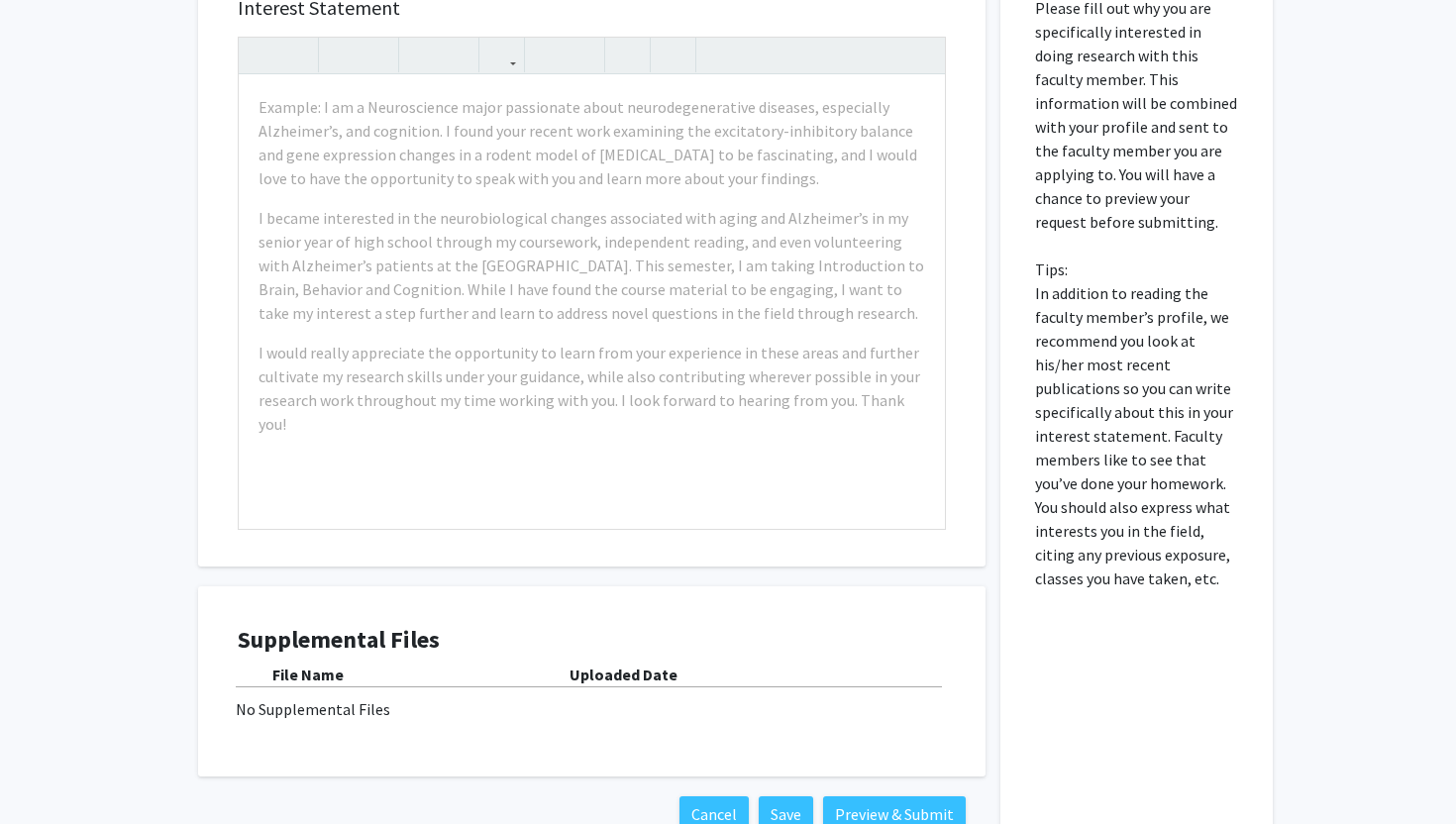 scroll, scrollTop: 713, scrollLeft: 0, axis: vertical 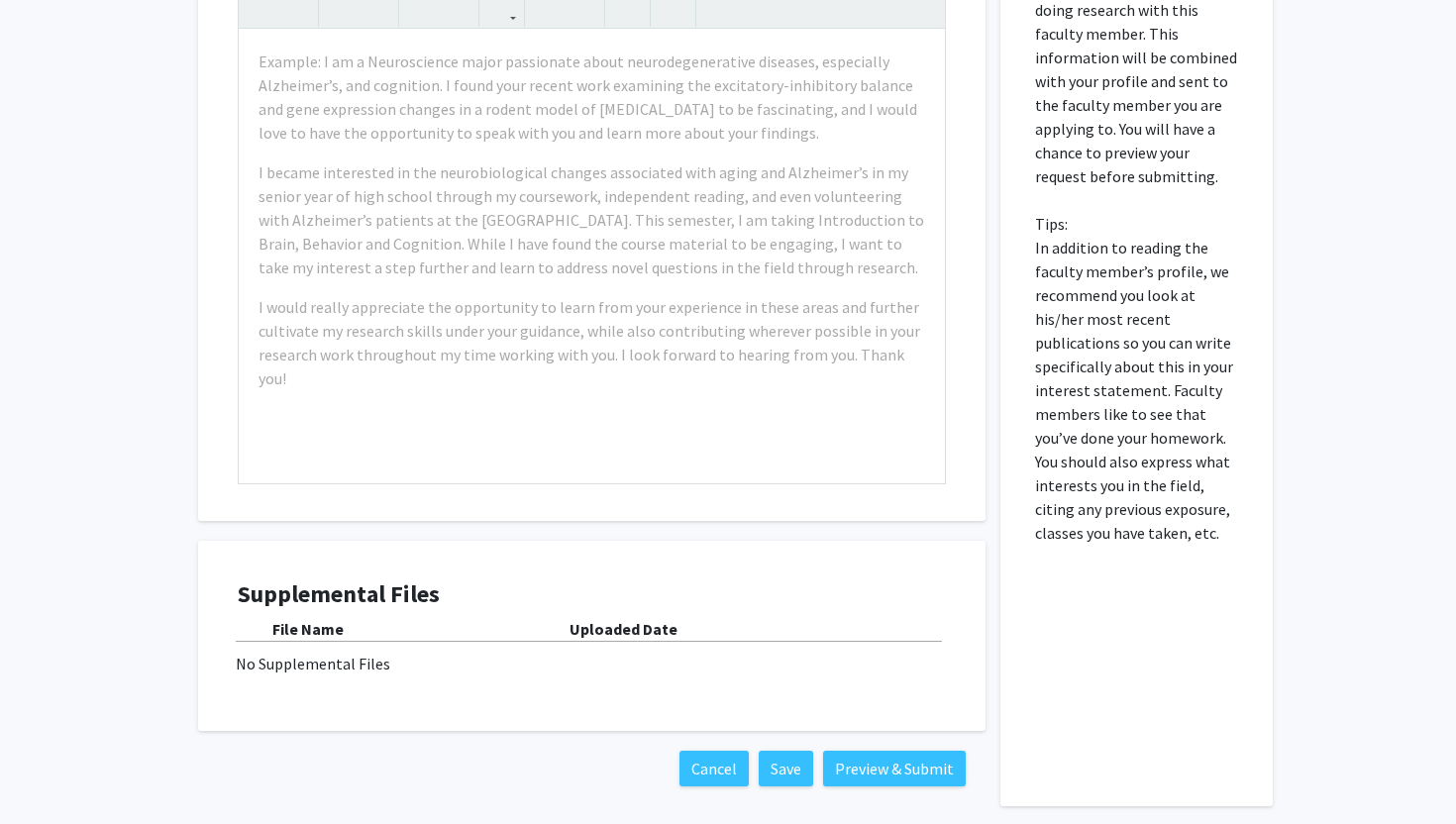click on "All Requests  Request for [PERSON_NAME]   Request for   [PERSON_NAME]  Departments:  Economics  Research Keywords: history, economics, python, large language models (LLMs), machine learning, text-as-data, [GEOGRAPHIC_DATA], [GEOGRAPHIC_DATA], institutions, law Projects  If you are applying to specific projects that this faculty member is working on, please select those projects below.   Machine Learning History, Culture, and Law   Characterizing Chinese Economic Institutions and Economic Culture   Interest Statement  Example: I am a Neuroscience major passionate about neurodegenerative diseases, especially Alzheimer’s, and cognition. I found your recent work examining the excitatory-inhibitory balance and gene expression changes in a rodent model of [MEDICAL_DATA] to be fascinating, and I would love to have the opportunity to speak with you and learn more about your findings.  Insert link Remove link Supplemental Files File Name Uploaded Date No Supplemental Files  Cancel   Save   Preview & Submit   Tips:" 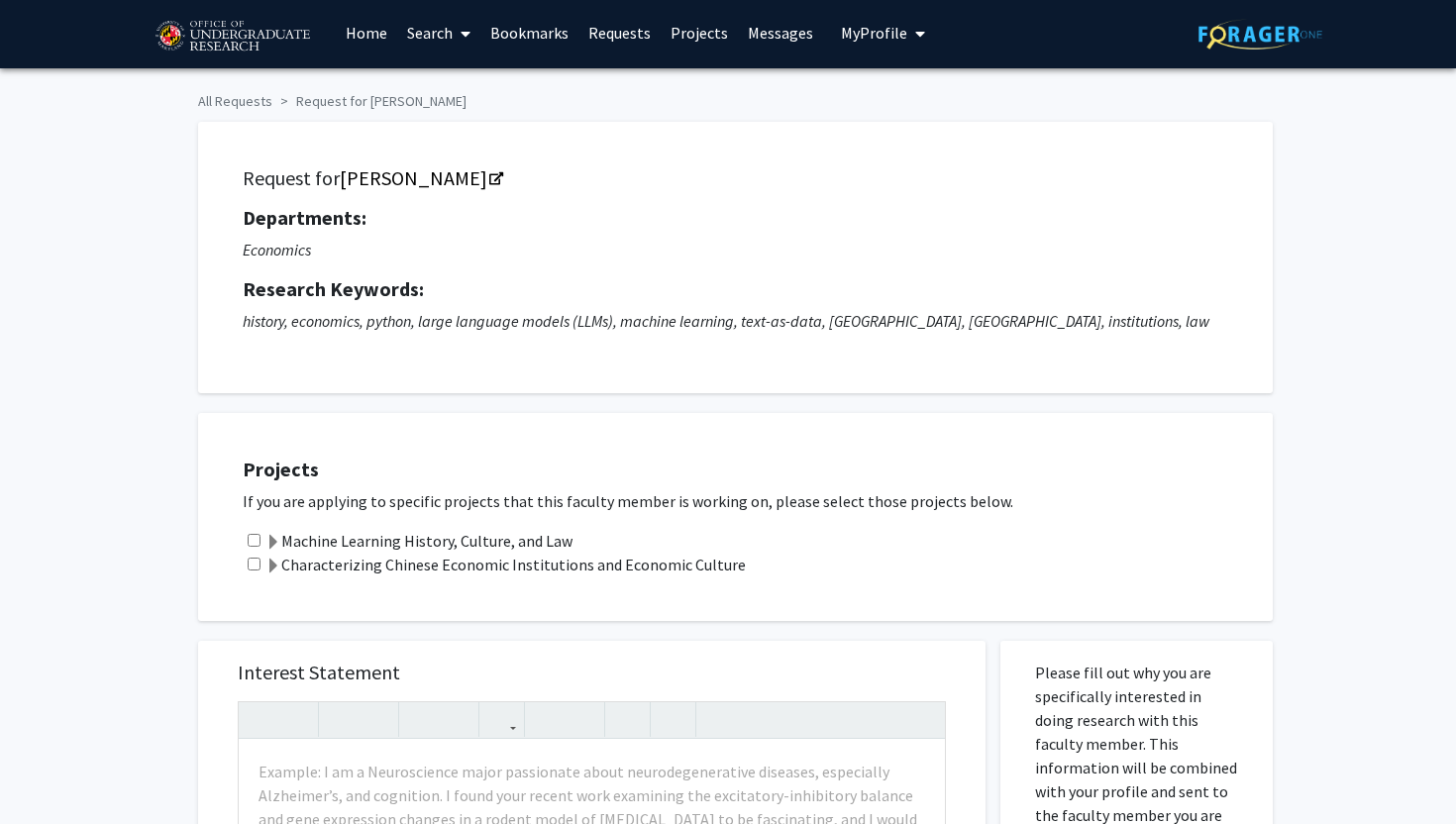 scroll, scrollTop: 0, scrollLeft: 0, axis: both 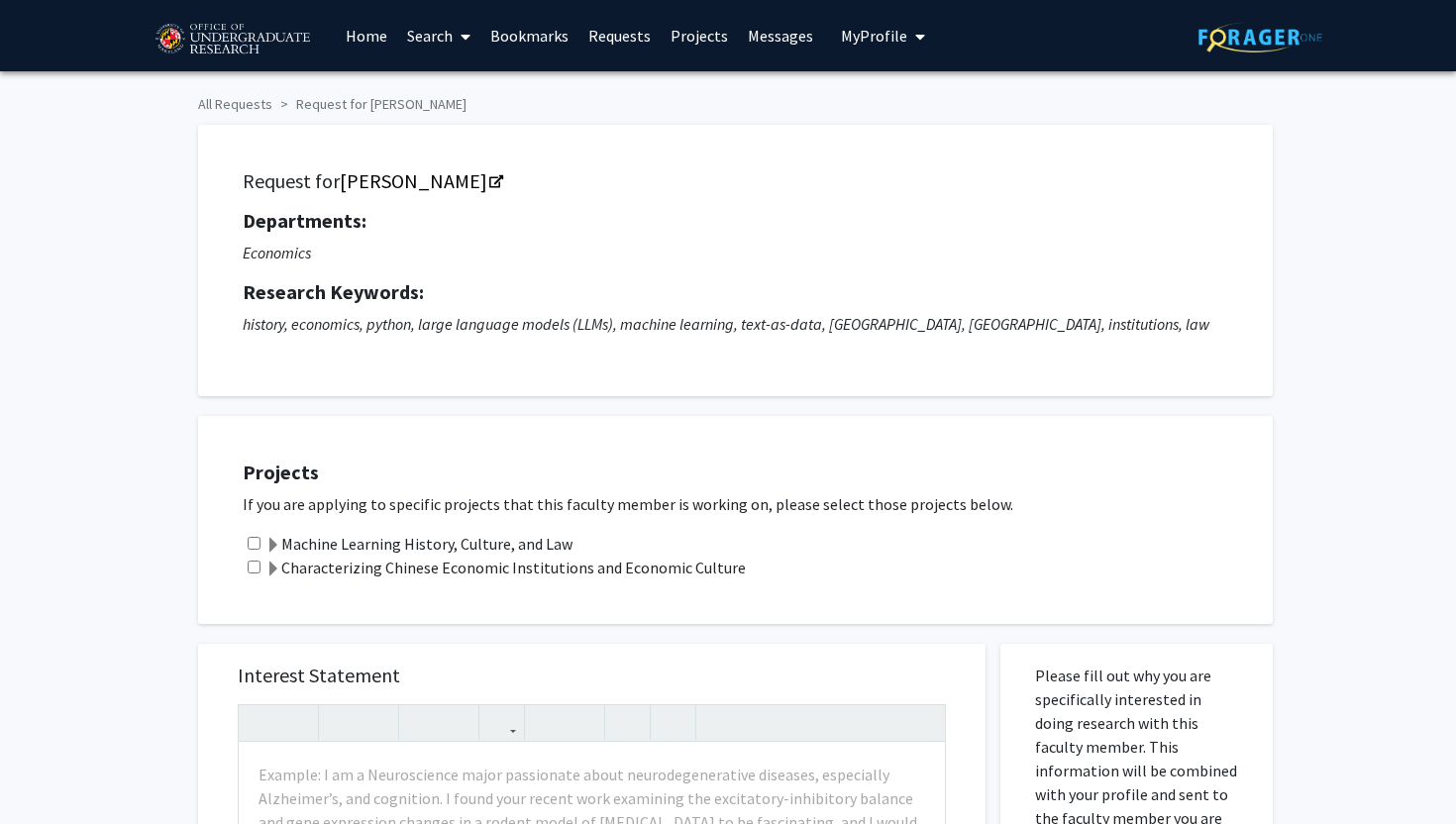 click on "Projects  If you are applying to specific projects that this faculty member is working on, please select those projects below.   Machine Learning History, Culture, and Law   Characterizing Chinese Economic Institutions and Economic Culture" 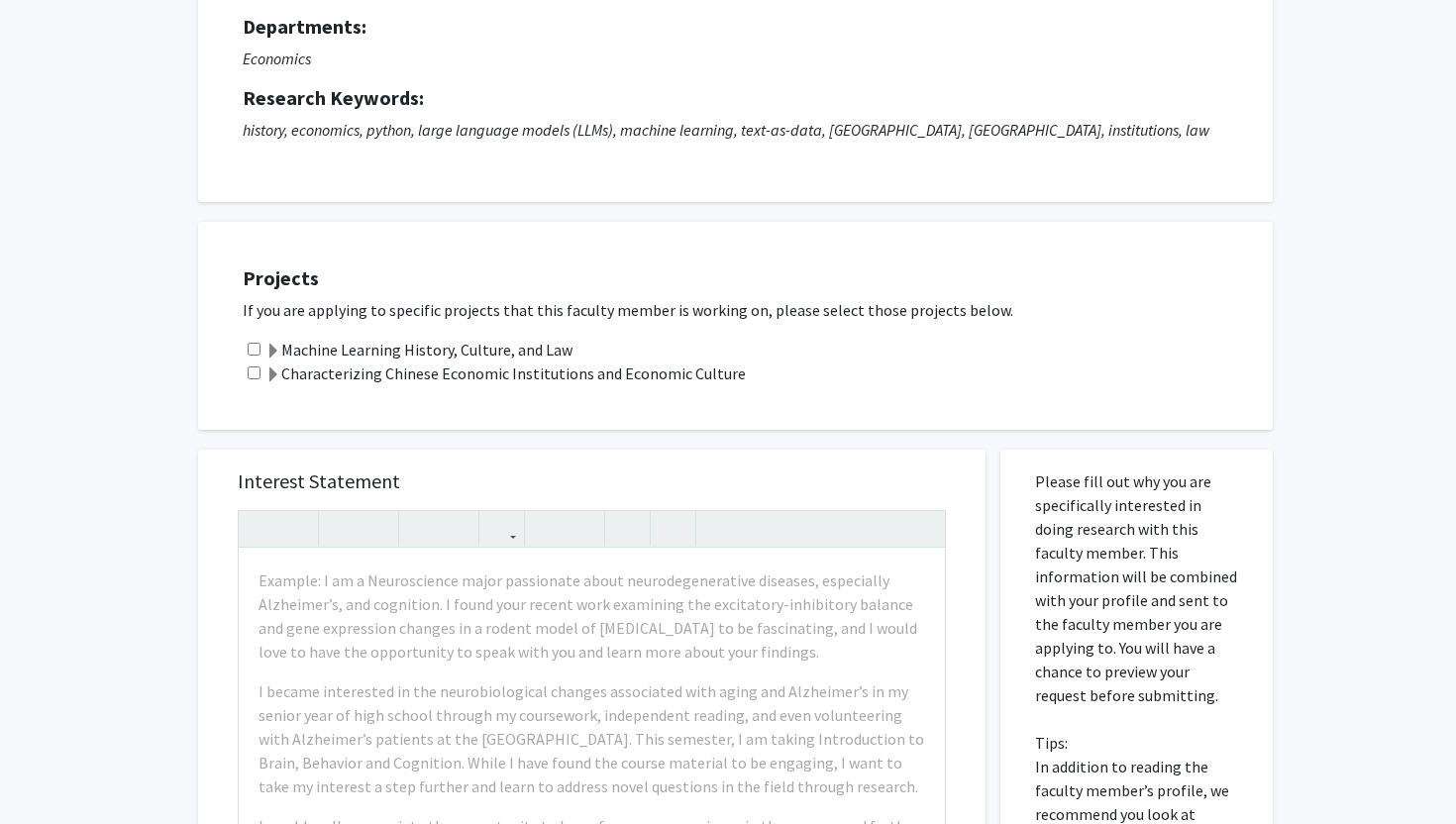 scroll, scrollTop: 198, scrollLeft: 0, axis: vertical 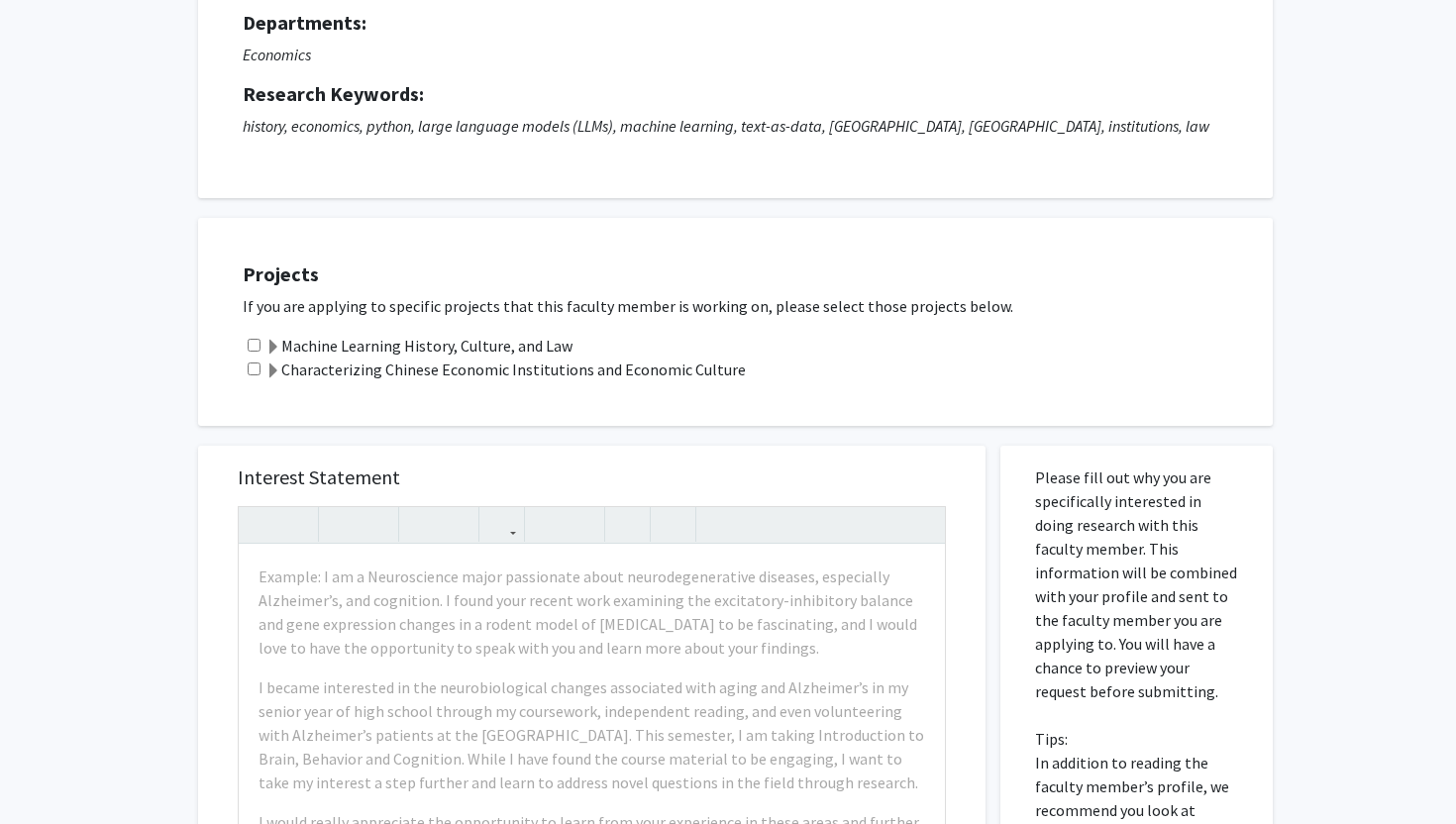 click on "All Requests  Request for [PERSON_NAME]   Request for   [PERSON_NAME]  Departments:  Economics  Research Keywords: history, economics, python, large language models (LLMs), machine learning, text-as-data, [GEOGRAPHIC_DATA], [GEOGRAPHIC_DATA], institutions, law Projects  If you are applying to specific projects that this faculty member is working on, please select those projects below.   Machine Learning History, Culture, and Law   Characterizing Chinese Economic Institutions and Economic Culture   Interest Statement  Example: I am a Neuroscience major passionate about neurodegenerative diseases, especially Alzheimer’s, and cognition. I found your recent work examining the excitatory-inhibitory balance and gene expression changes in a rodent model of [MEDICAL_DATA] to be fascinating, and I would love to have the opportunity to speak with you and learn more about your findings.  Insert link Remove link Supplemental Files File Name Uploaded Date No Supplemental Files  Cancel   Save   Preview & Submit   Tips:" 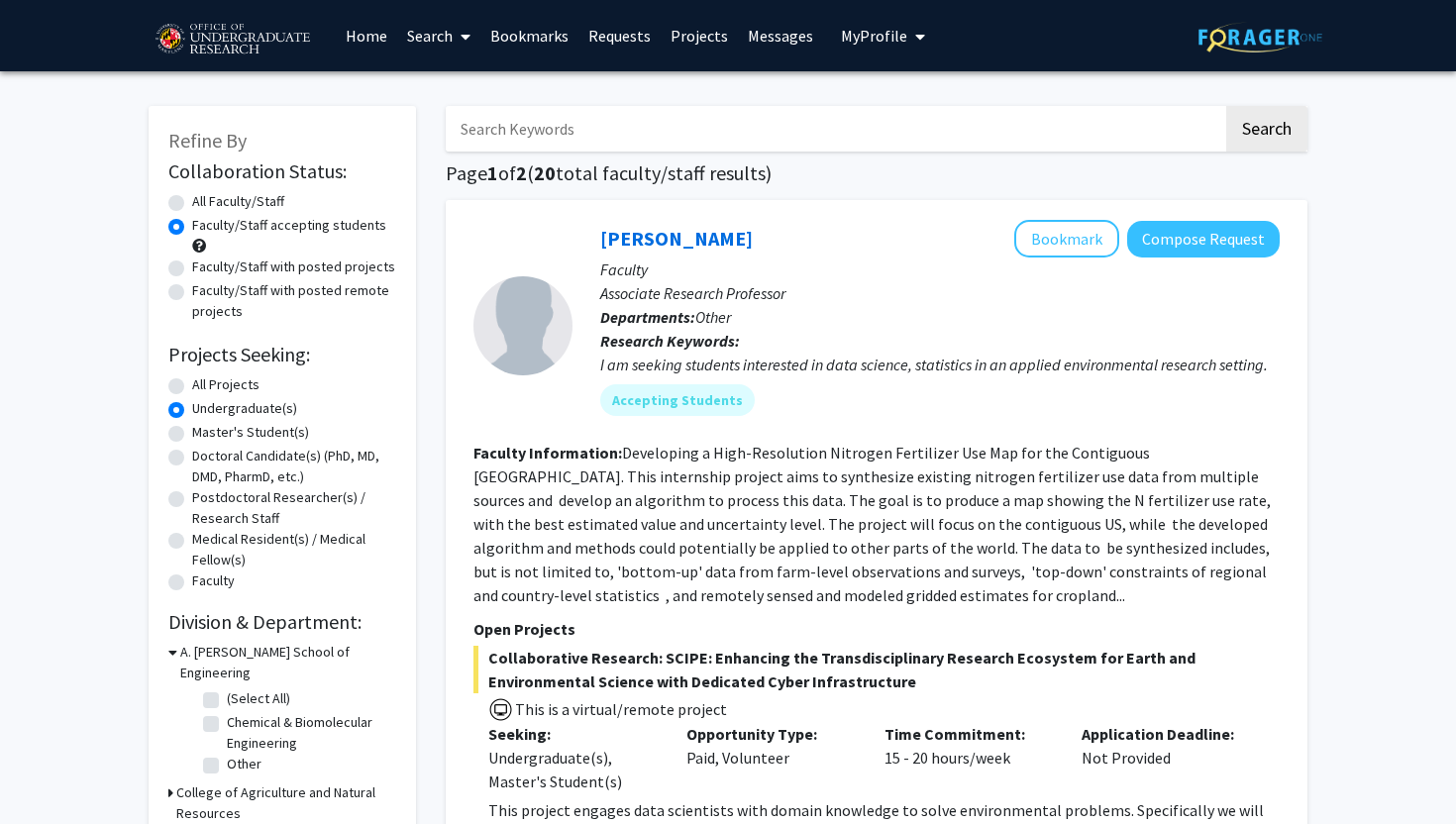 click on "Refine By Collaboration Status: Collaboration Status  All Faculty/Staff    Collaboration Status  Faculty/Staff accepting students    Collaboration Status  Faculty/Staff with posted projects    Collaboration Status  Faculty/Staff with posted remote projects    Projects Seeking: Projects Seeking Level  All Projects    Projects Seeking Level  Undergraduate(s)    Projects Seeking Level  Master's Student(s)    Projects Seeking Level  Doctoral Candidate(s) (PhD, MD, DMD, PharmD, etc.)    Projects Seeking Level  Postdoctoral Researcher(s) / Research Staff    Projects Seeking Level  Medical Resident(s) / Medical Fellow(s)    Projects Seeking Level  Faculty    Division & Department:      A. [PERSON_NAME] School of Engineering  (Select All)  (Select All)  Chemical & Biomolecular Engineering  Chemical & Biomolecular Engineering  Other  Other       College of Agriculture and Natural Resources       College of Arts and Humanities       College of Behavioral and Social Sciences                  Search 1 2" 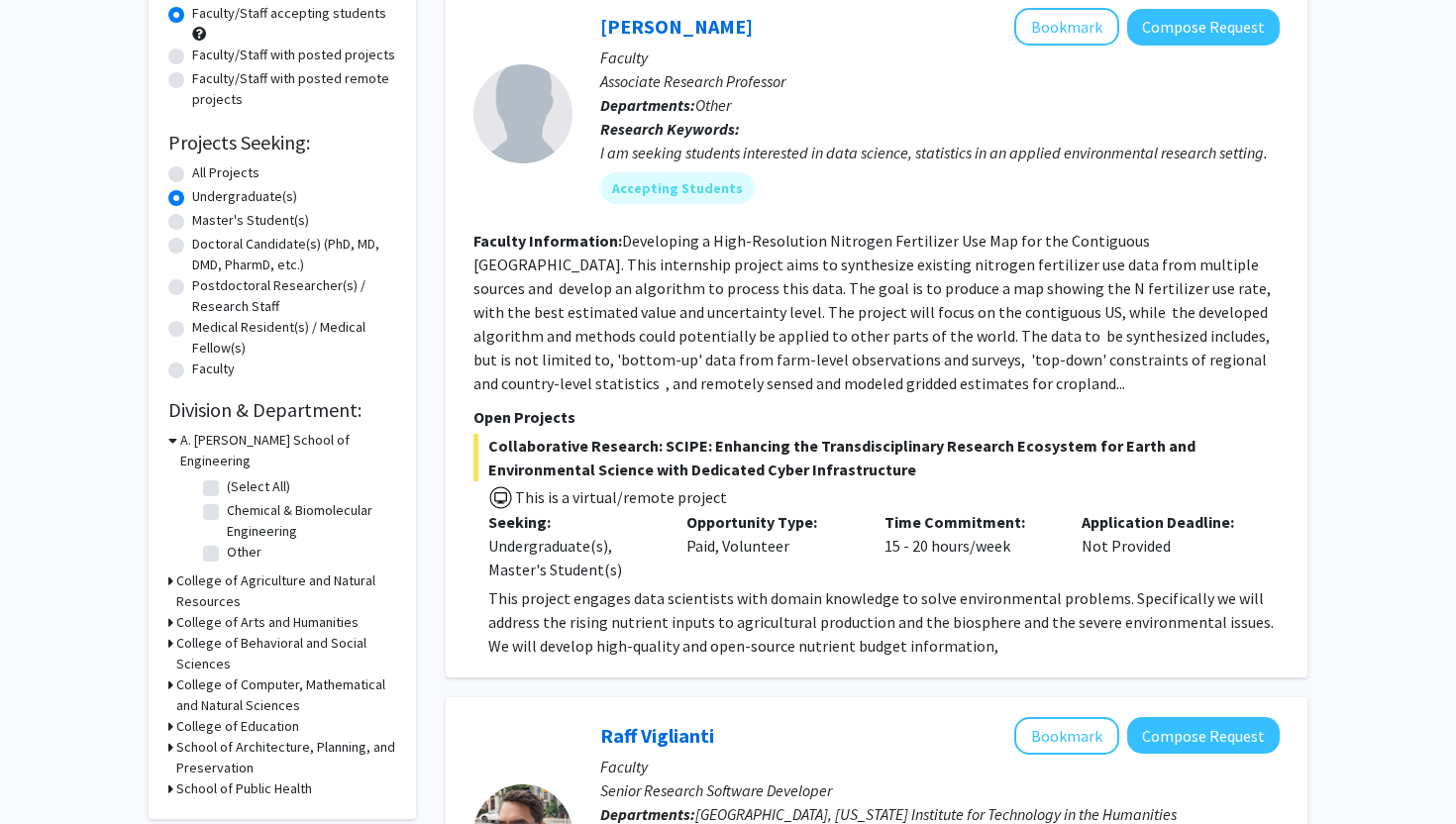 scroll, scrollTop: 206, scrollLeft: 0, axis: vertical 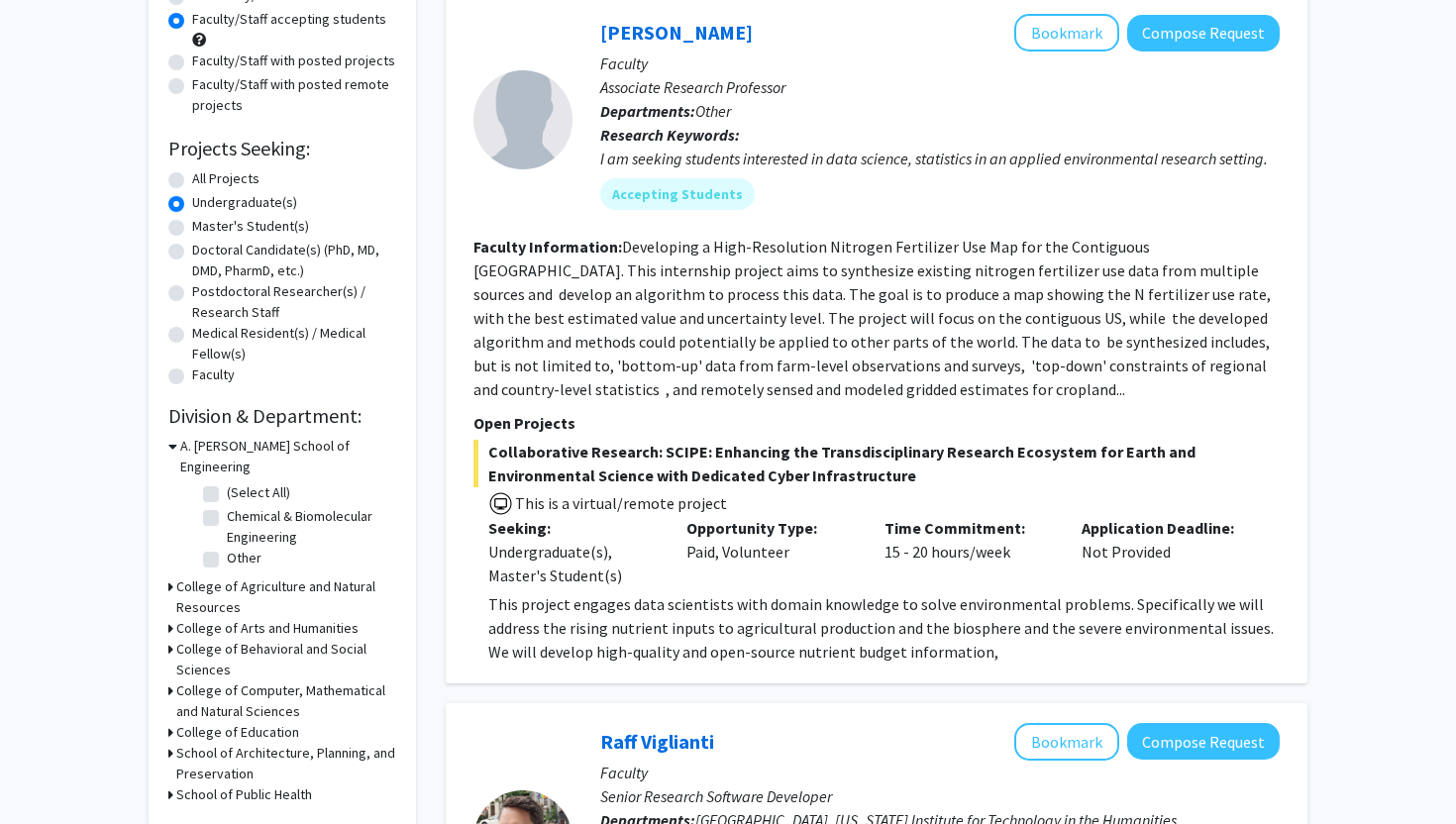 click on "Refine By Collaboration Status: Collaboration Status  All Faculty/Staff    Collaboration Status  Faculty/Staff accepting students    Collaboration Status  Faculty/Staff with posted projects    Collaboration Status  Faculty/Staff with posted remote projects    Projects Seeking: Projects Seeking Level  All Projects    Projects Seeking Level  Undergraduate(s)    Projects Seeking Level  Master's Student(s)    Projects Seeking Level  Doctoral Candidate(s) (PhD, MD, DMD, PharmD, etc.)    Projects Seeking Level  Postdoctoral Researcher(s) / Research Staff    Projects Seeking Level  Medical Resident(s) / Medical Fellow(s)    Projects Seeking Level  Faculty    Division & Department:      A. [PERSON_NAME] School of Engineering  (Select All)  (Select All)  Chemical & Biomolecular Engineering  Chemical & Biomolecular Engineering  Other  Other       College of Agriculture and Natural Resources       College of Arts and Humanities       College of Behavioral and Social Sciences" 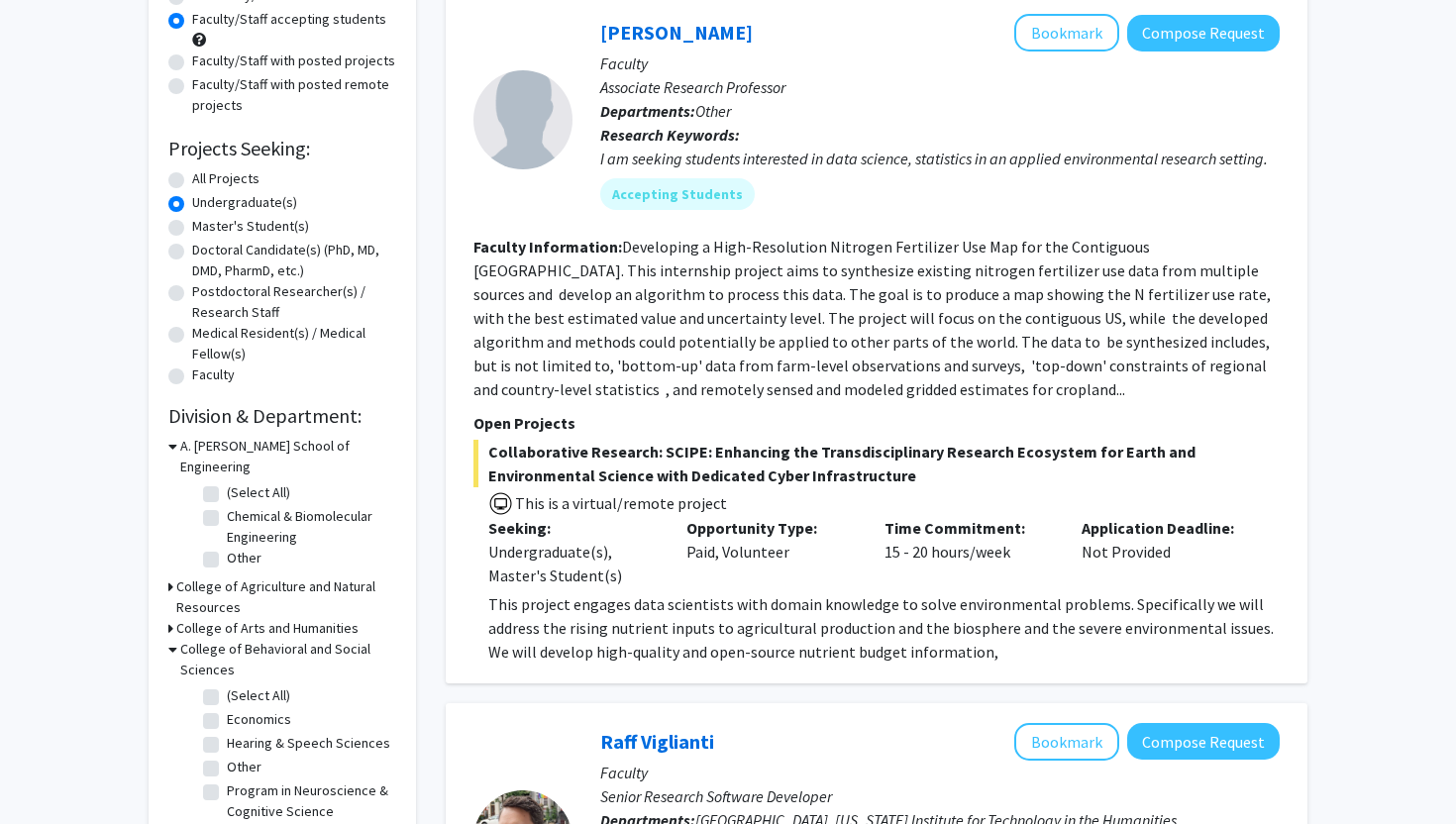 click on "Economics" 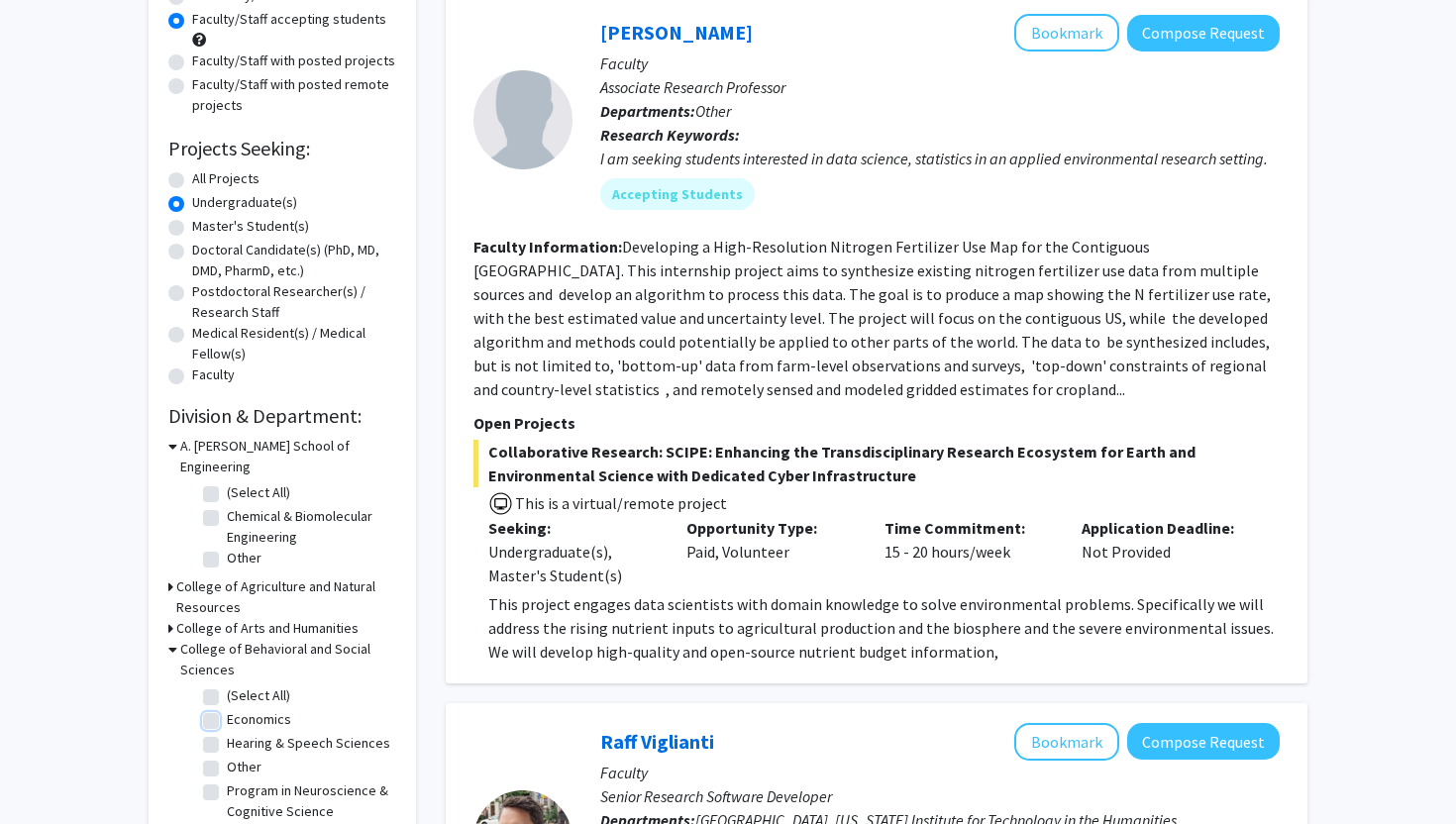 click on "Economics" at bounding box center (233, 715) 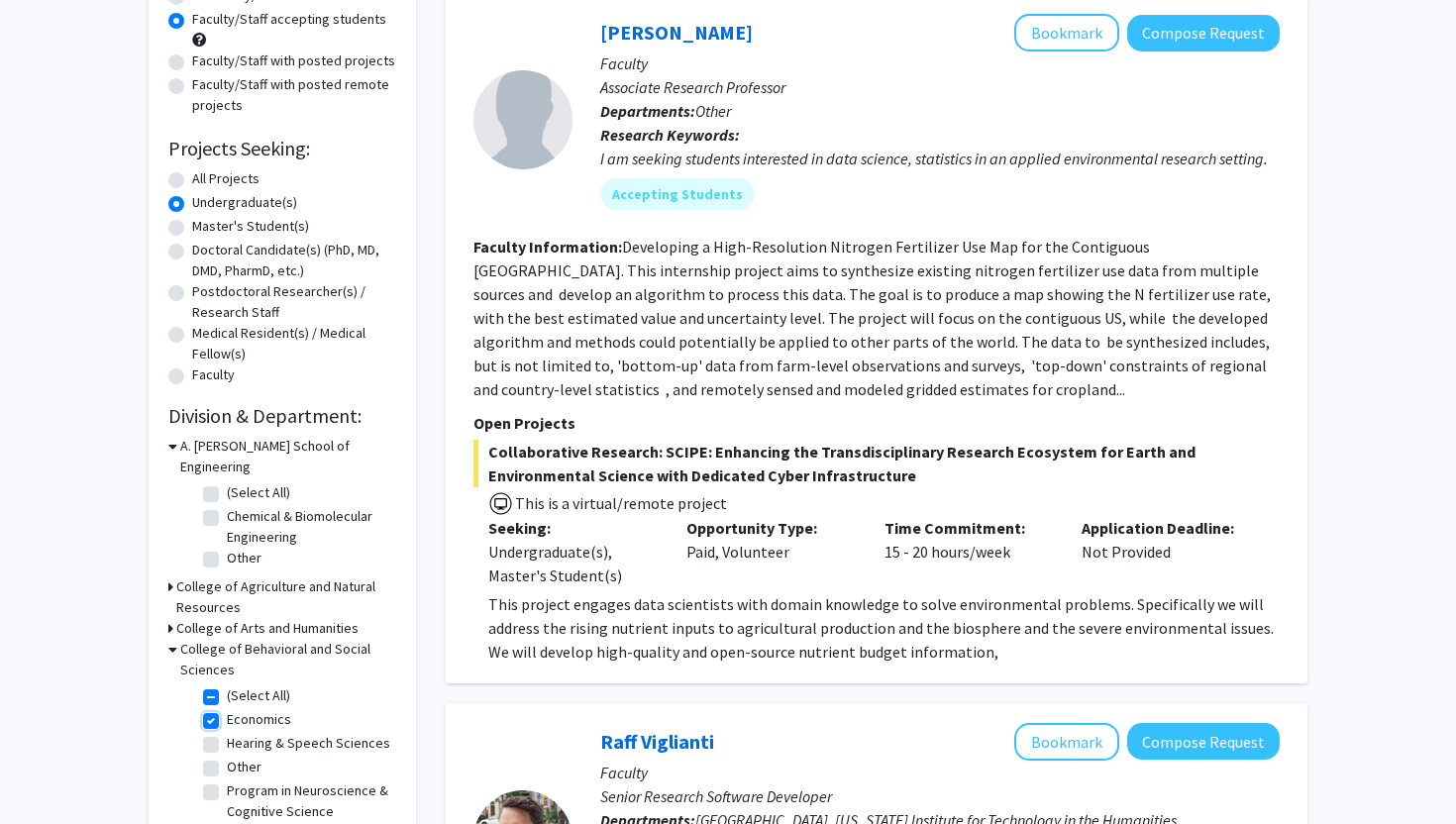 checkbox on "true" 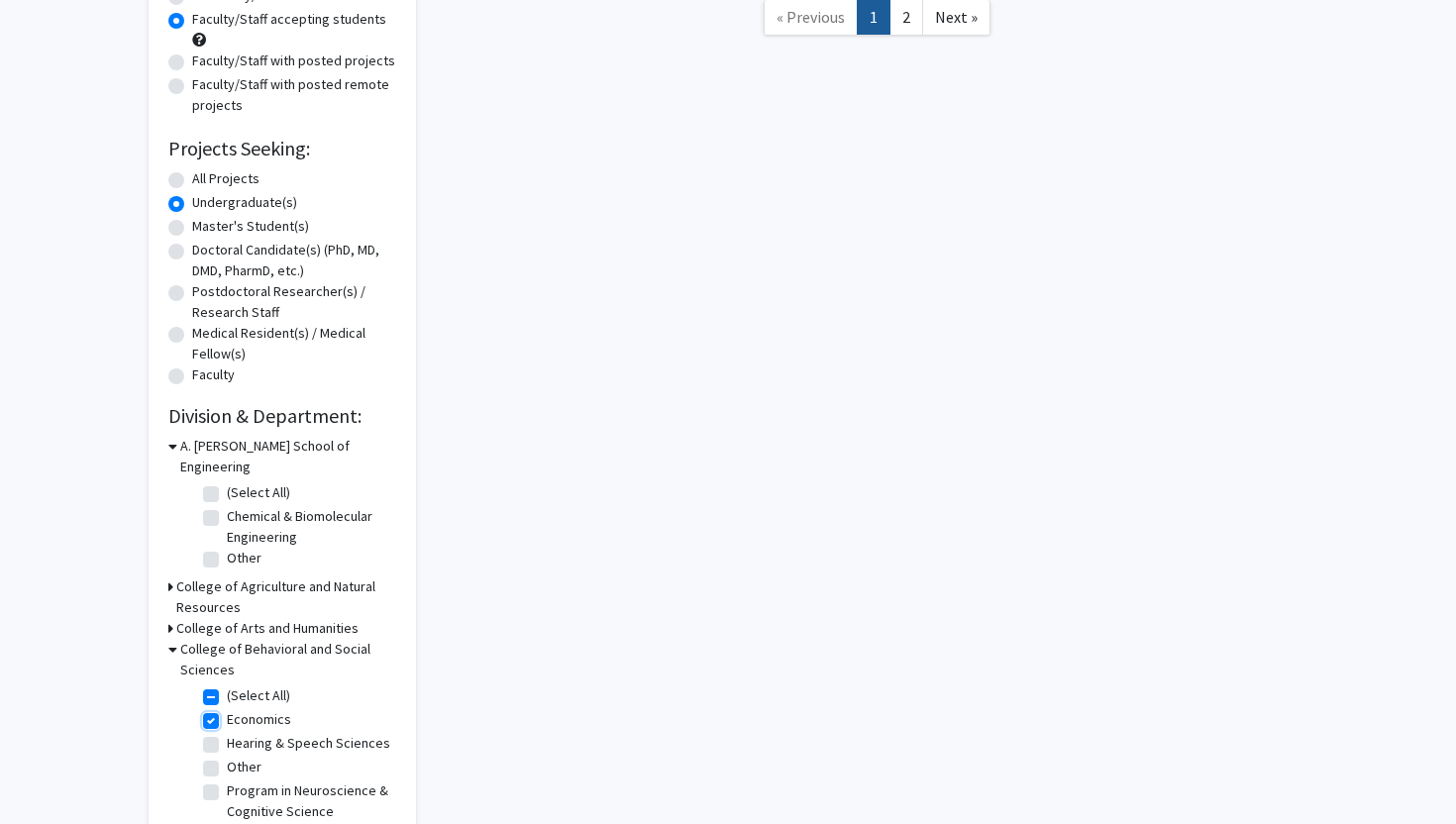 scroll, scrollTop: 0, scrollLeft: 0, axis: both 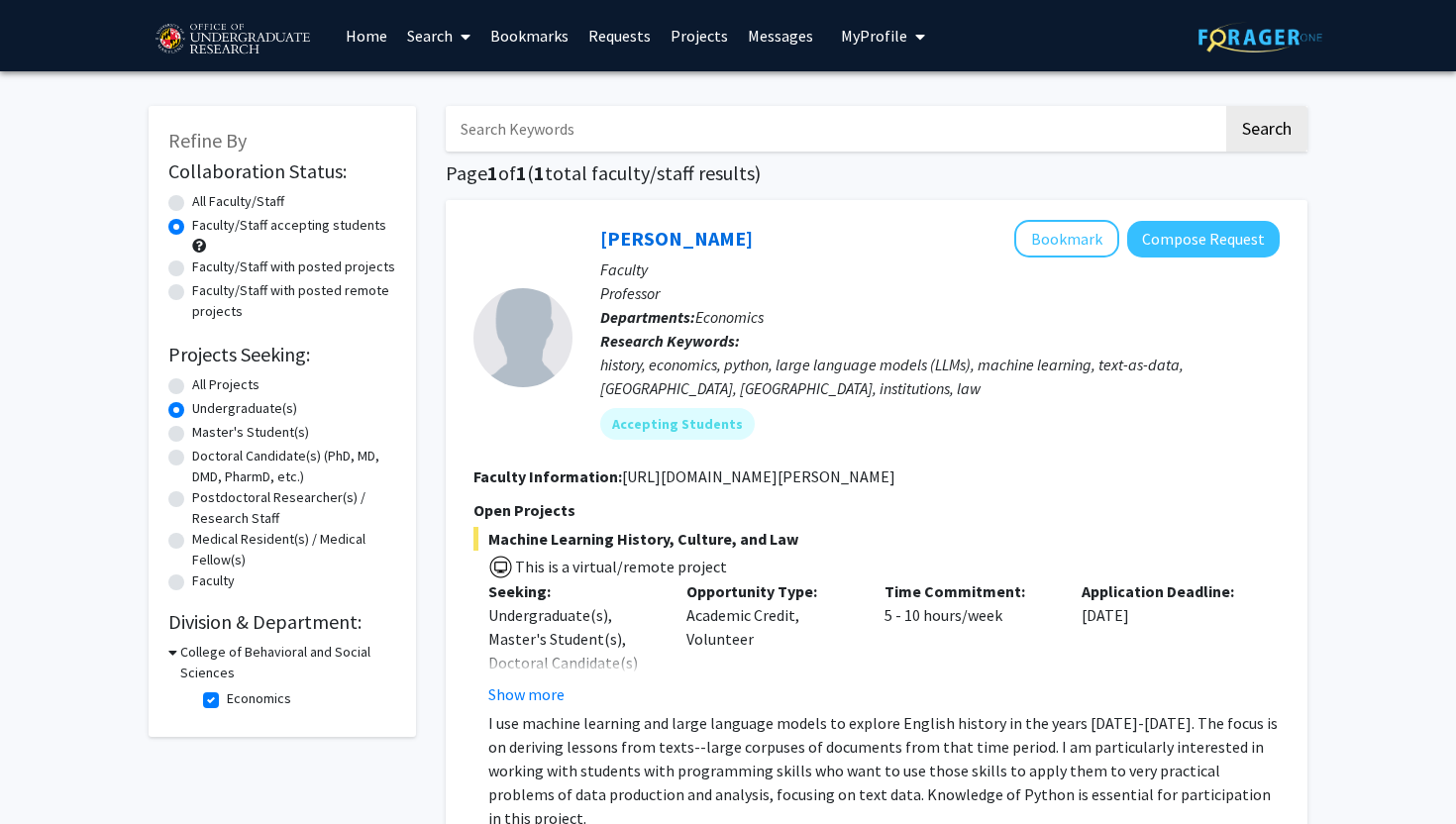 click on "Refine By Collaboration Status: Collaboration Status  All Faculty/Staff    Collaboration Status  Faculty/Staff accepting students    Collaboration Status  Faculty/Staff with posted projects    Collaboration Status  Faculty/Staff with posted remote projects    Projects Seeking: Projects Seeking Level  All Projects    Projects Seeking Level  Undergraduate(s)    Projects Seeking Level  Master's Student(s)    Projects Seeking Level  Doctoral Candidate(s) (PhD, MD, DMD, PharmD, etc.)    Projects Seeking Level  Postdoctoral Researcher(s) / Research Staff    Projects Seeking Level  Medical Resident(s) / Medical Fellow(s)    Projects Seeking Level  Faculty    Division & Department:      College of Behavioral and Social Sciences  Economics  Economics  Search  Page  1  of  1  ( 1  total faculty/staff results)   [PERSON_NAME]   Bookmark
Compose Request  Faculty Professor Departments:  Economics Research Keywords:  Accepting Students Faculty Information:  [URL][DOMAIN_NAME][PERSON_NAME] Open Projects" 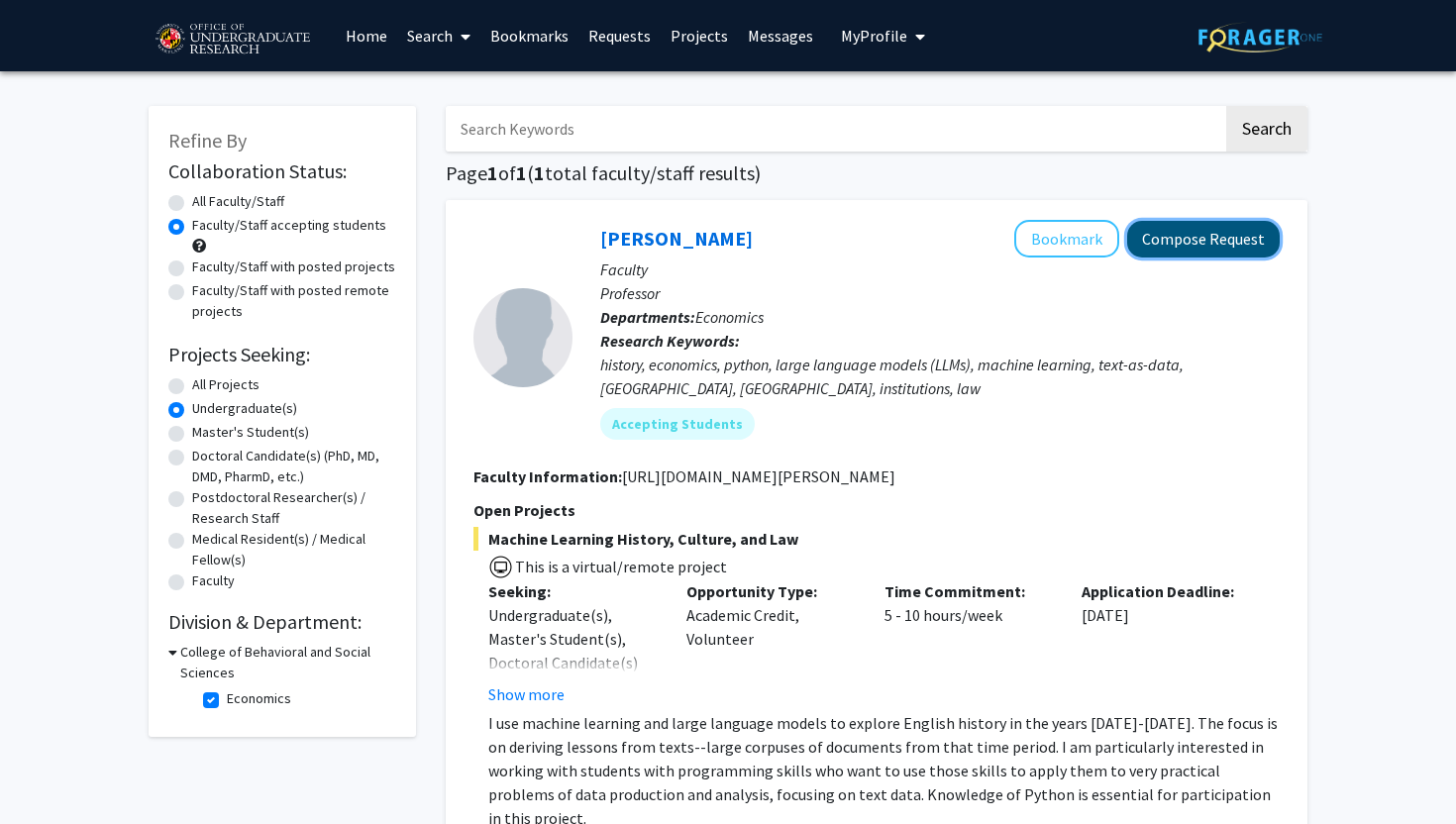 click on "Compose Request" 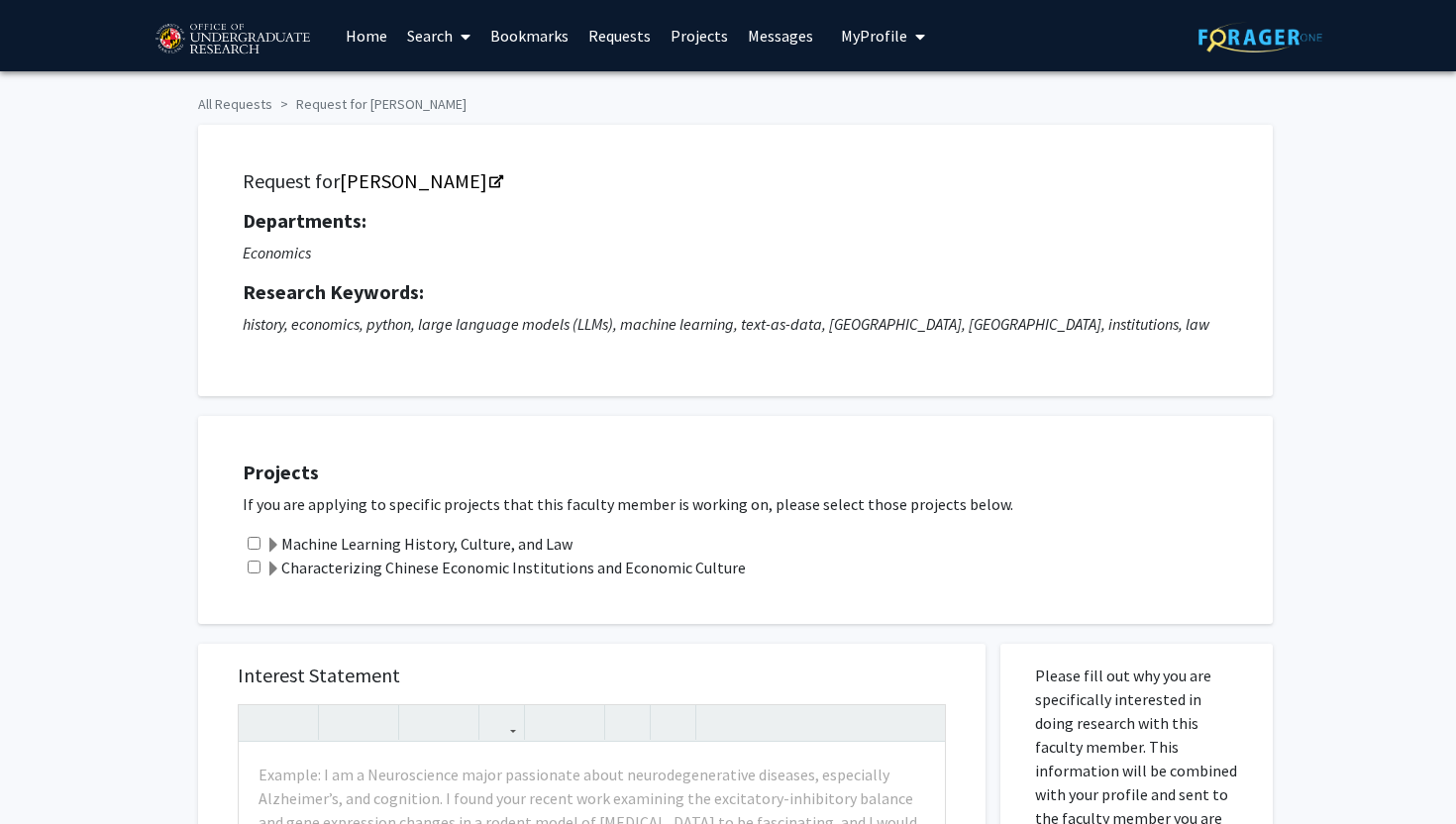 click on "Projects  If you are applying to specific projects that this faculty member is working on, please select those projects below.   Machine Learning History, Culture, and Law   Characterizing Chinese Economic Institutions and Economic Culture" 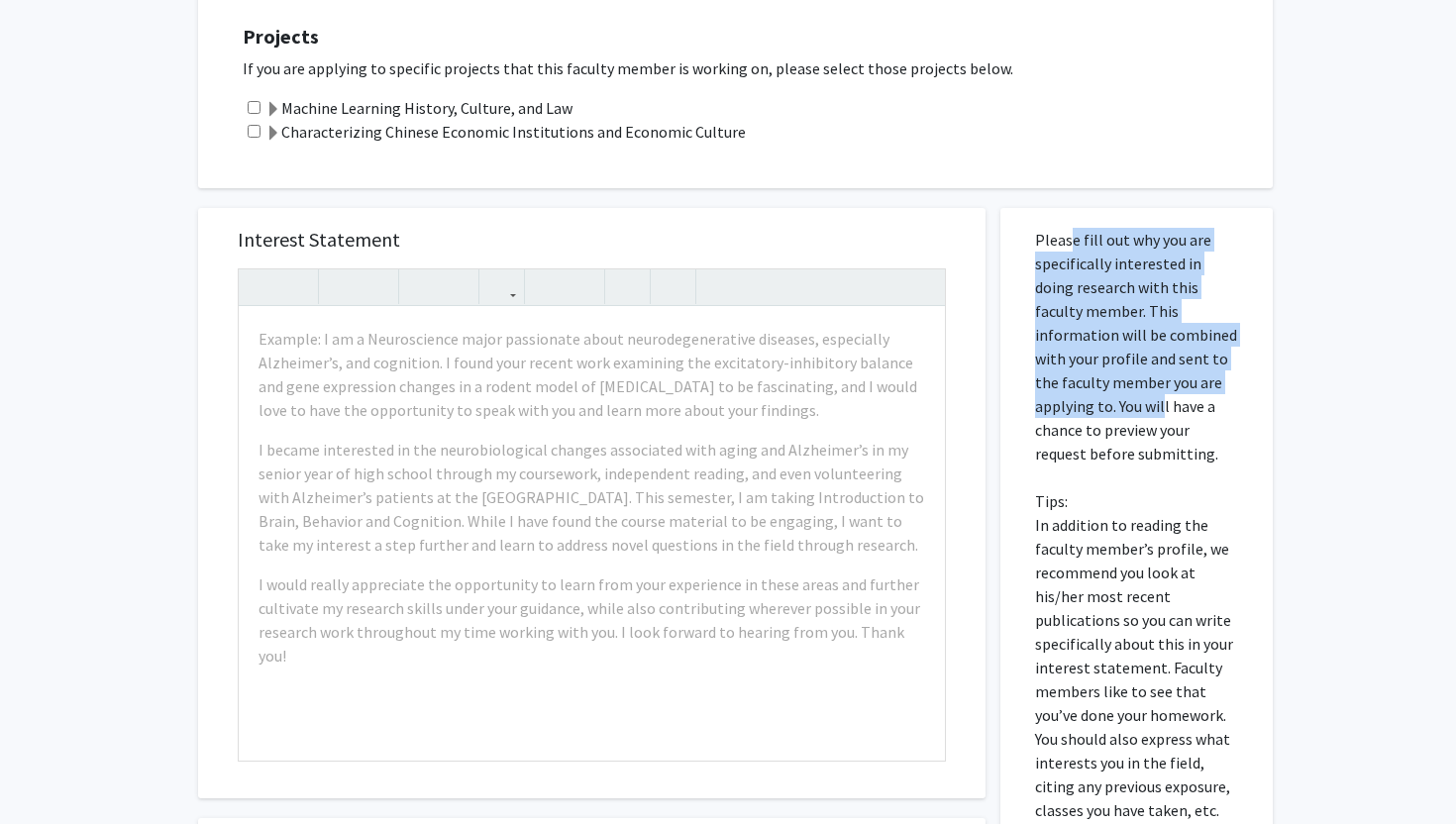 drag, startPoint x: 1063, startPoint y: 249, endPoint x: 1078, endPoint y: 399, distance: 150.74813 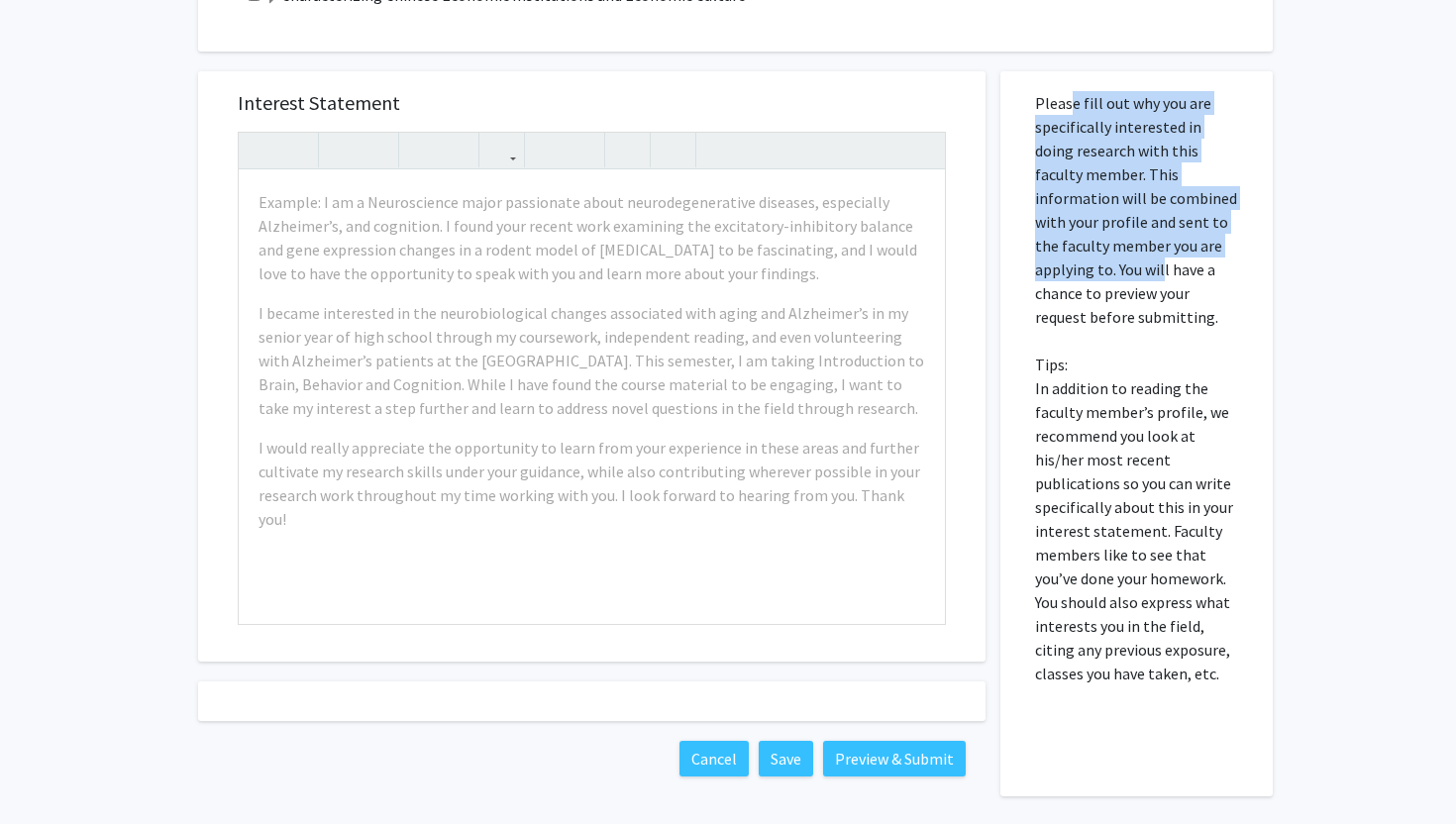 scroll, scrollTop: 594, scrollLeft: 0, axis: vertical 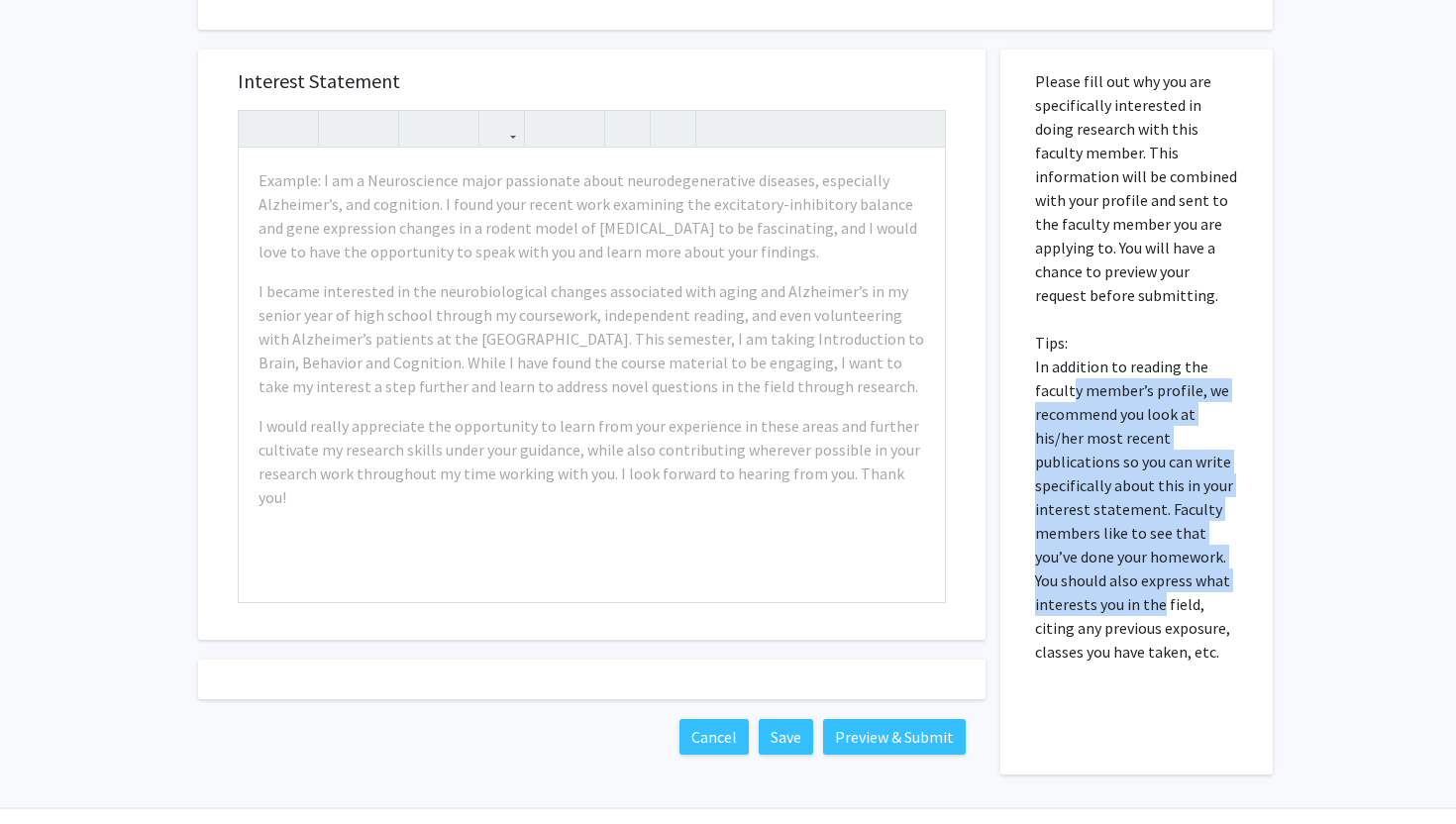 drag, startPoint x: 1076, startPoint y: 384, endPoint x: 1160, endPoint y: 593, distance: 225.24875 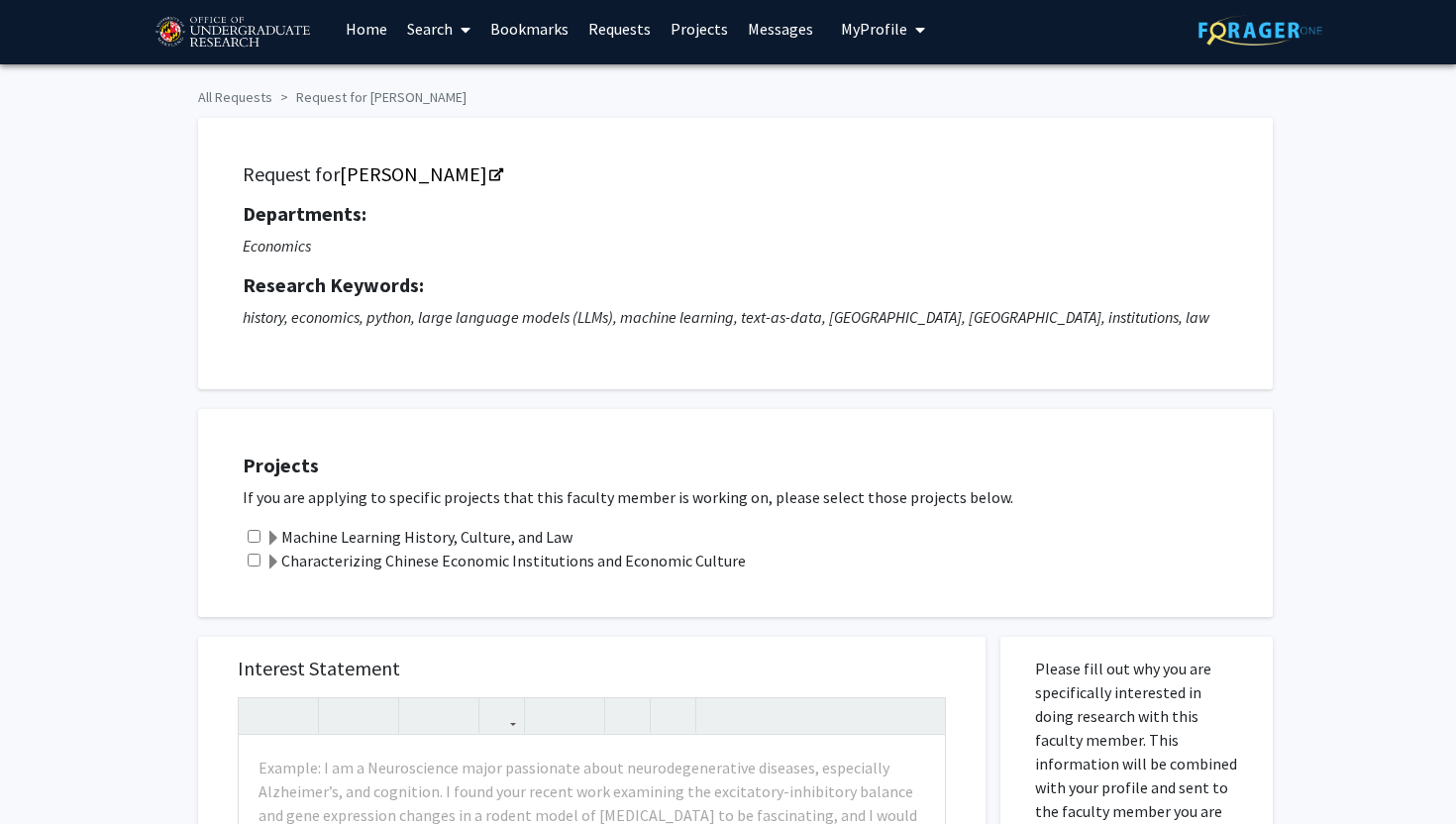 scroll, scrollTop: 0, scrollLeft: 0, axis: both 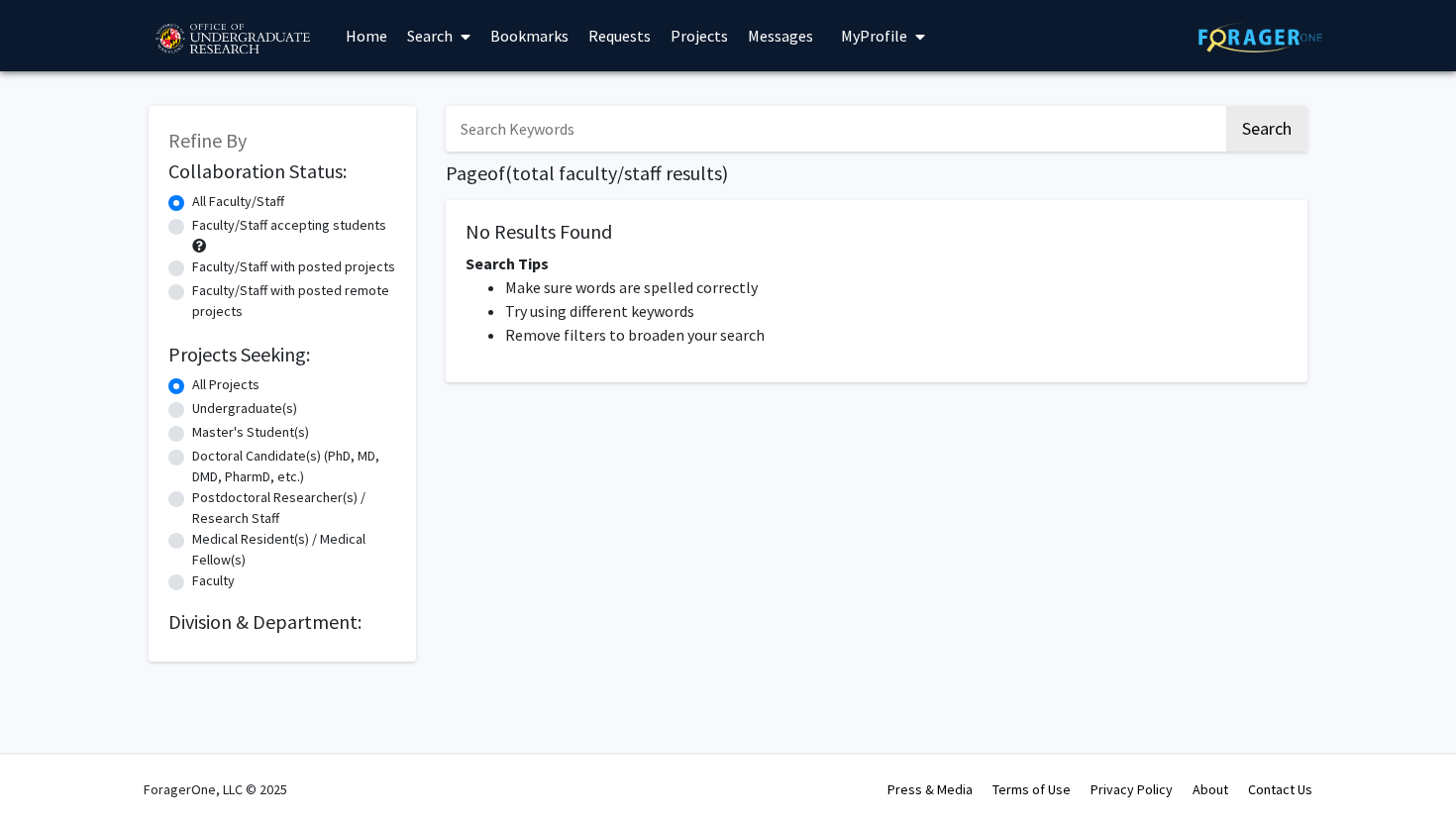 click on "Master's Student(s)" 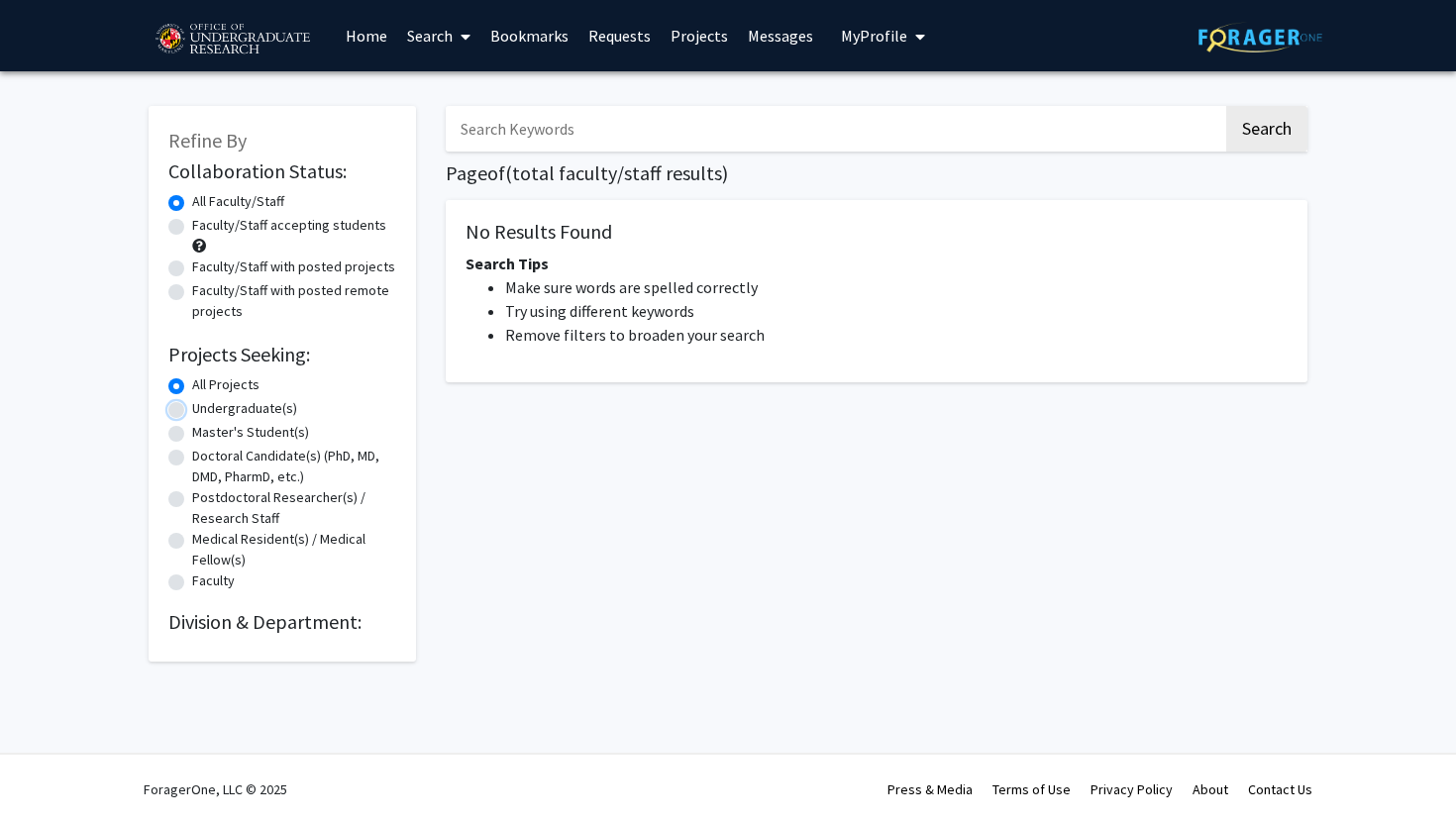 radio on "true" 